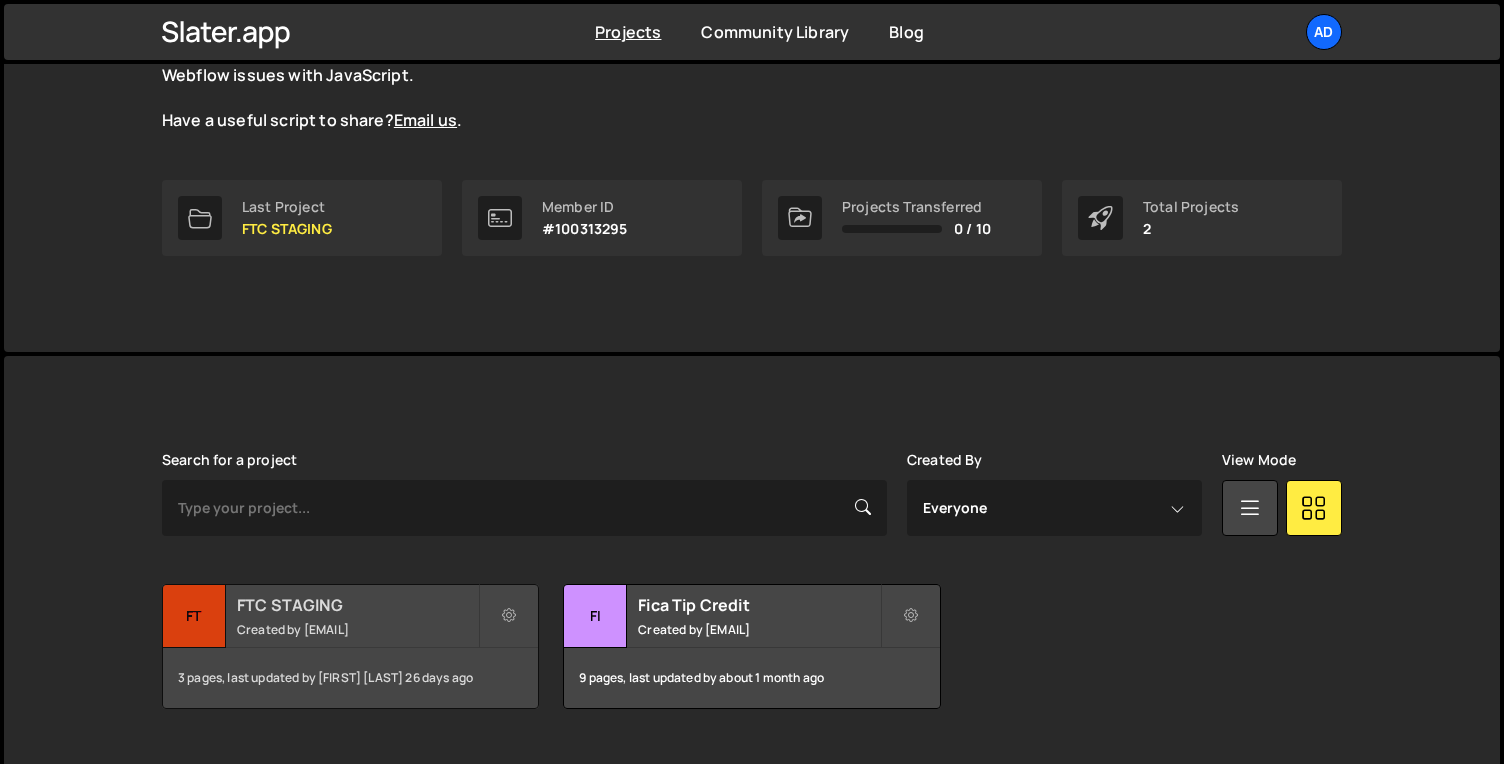 scroll, scrollTop: 223, scrollLeft: 0, axis: vertical 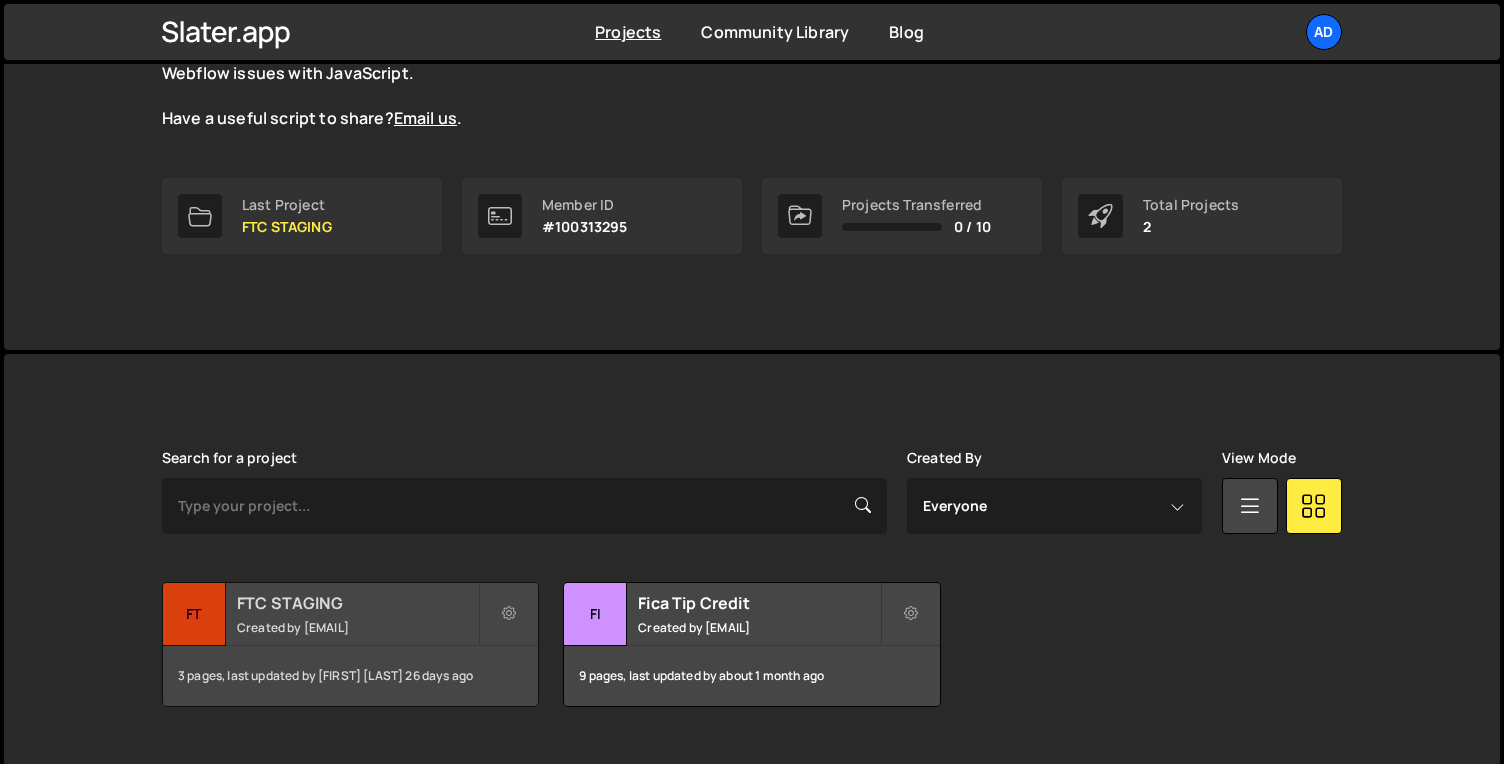 click on "3 pages, last updated by
[FIRST] [LAST] 26 days ago" at bounding box center [350, 676] 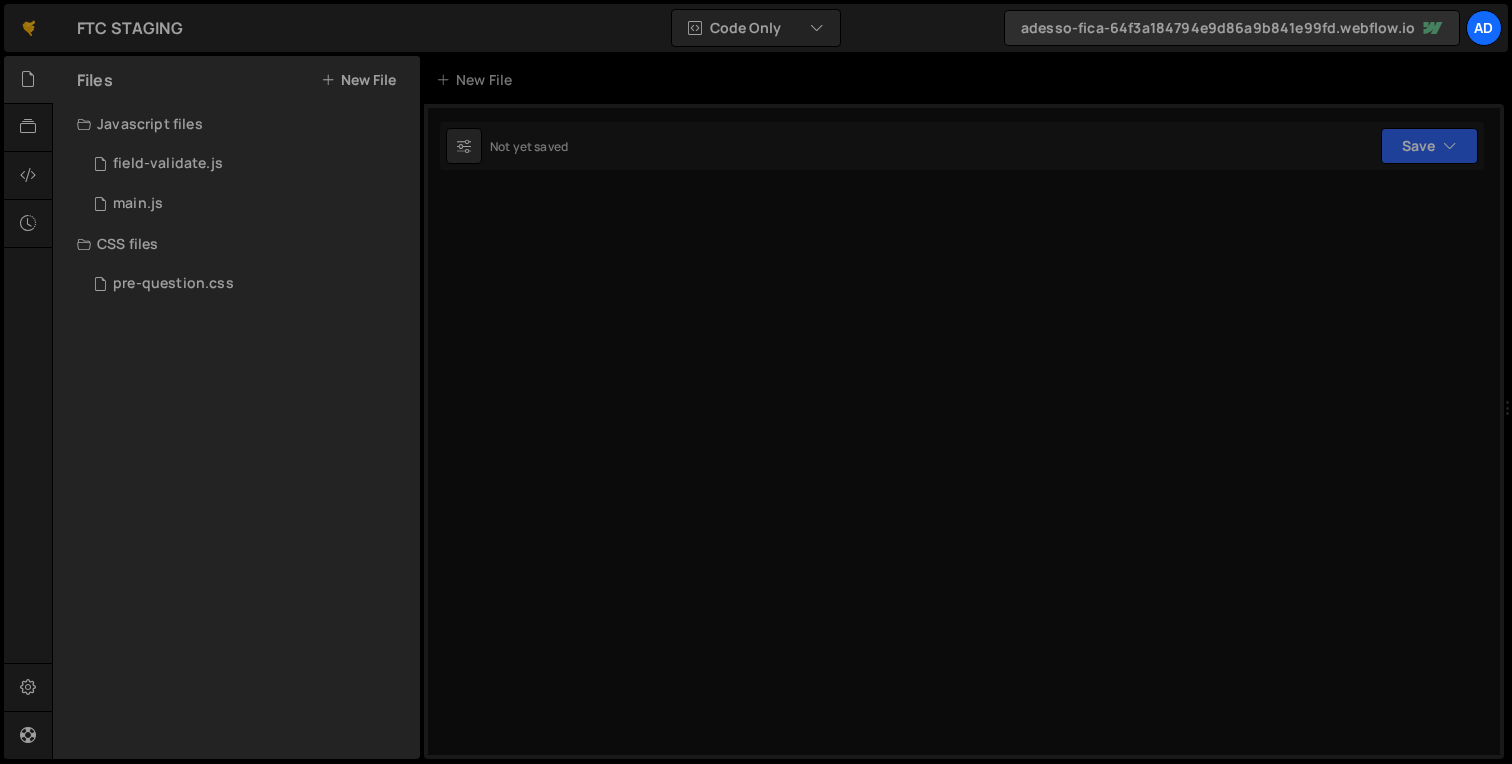 scroll, scrollTop: 0, scrollLeft: 0, axis: both 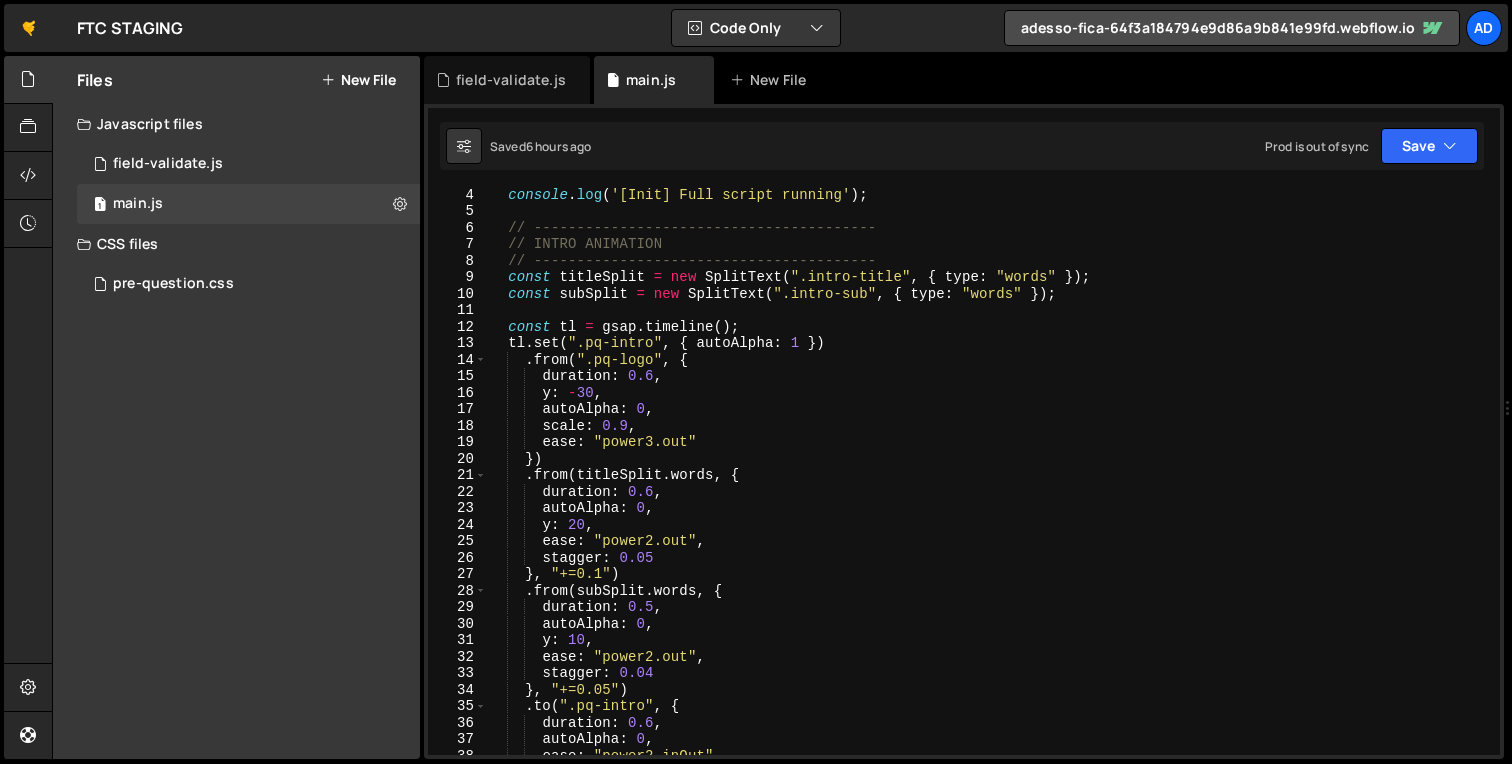 click on "console . log ( '[Init] Full script running' ) ;    // ----------------------------------------    // INTRO ANIMATION    // ----------------------------------------    const   titleSplit   =   new   SplitText ( ".intro-title" ,   {   type :   "words"   }) ;    const   subSplit   =   new   SplitText ( ".intro-sub" ,   {   type :   "words"   }) ;    const   tl   =   gsap . timeline ( ) ;    tl . set ( ".pq-intro" ,   {   autoAlpha :   1   })       . from ( ".pq-logo" ,   {          duration :   0.6 ,          y :   - 30 ,          autoAlpha :   0 ,          scale :   0.9 ,          ease :   "power3.out"       })       . from ( titleSplit . words ,   {          duration :   0.6 ,          autoAlpha :   0 ,          y :   20 ,          ease :   "power2.out" ,          stagger :   0.05       } ,   "+=0.1" )       . from ( subSplit . words ,   {          duration :   0.5 ,          autoAlpha :   0 ,          y :   10 ,          ease :   "power2.out" ,          stagger :   0.04       } ,   "+=0.05" )       . to (" at bounding box center [989, 486] 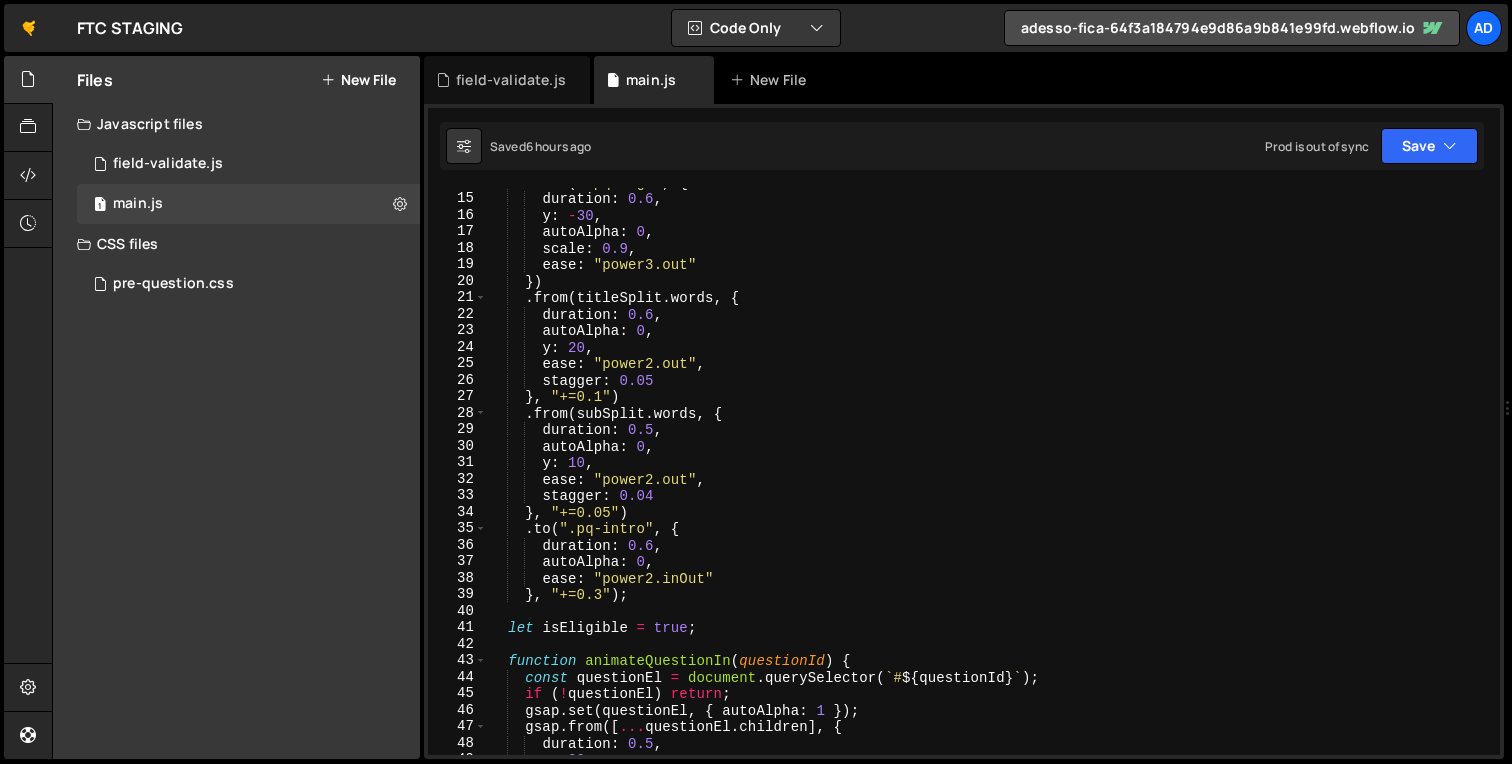 scroll, scrollTop: 228, scrollLeft: 0, axis: vertical 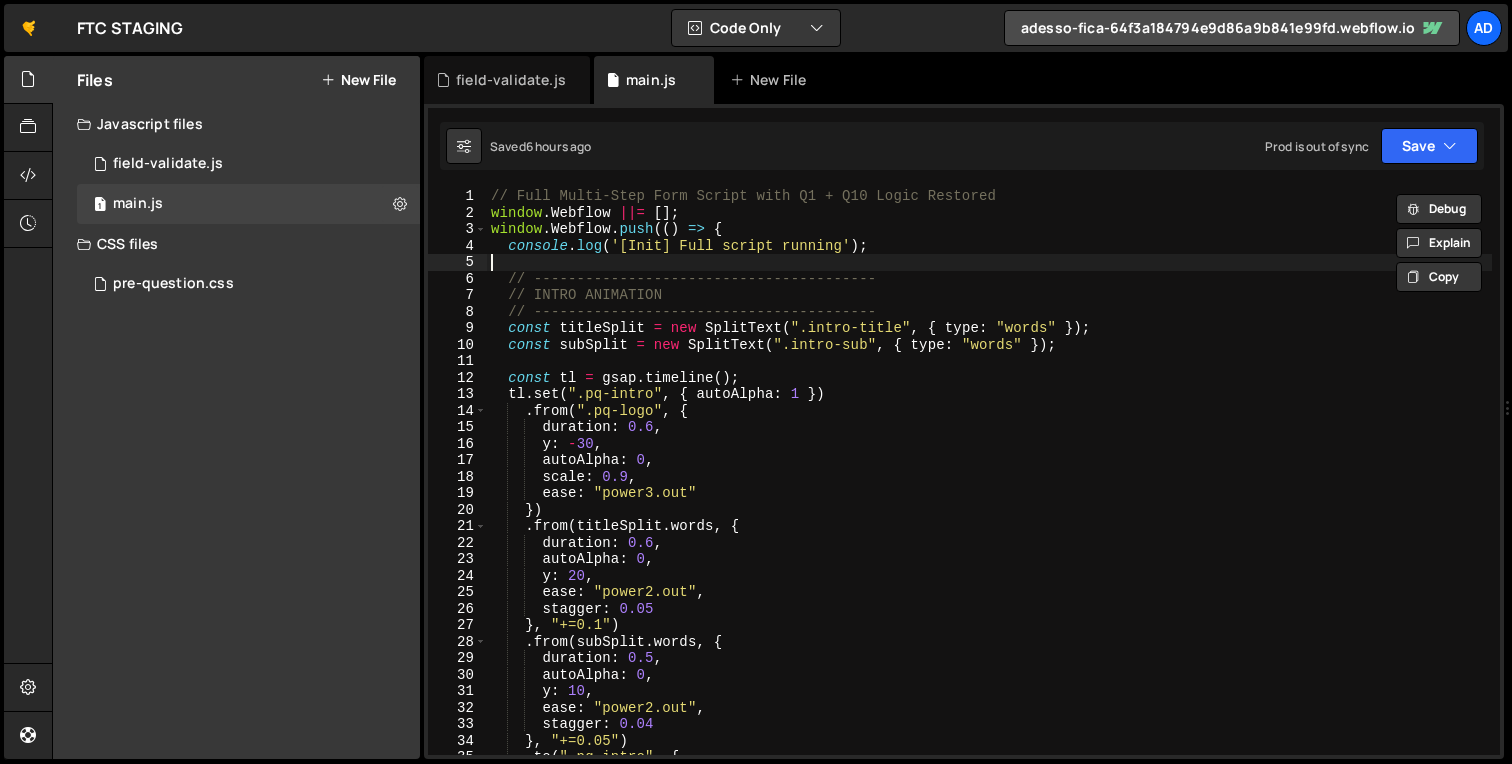 click on "// Full Multi-Step Form Script with Q1 + Q10 Logic Restored window . Webflow   ||=   [ ] ; window . Webflow . push (( )   =>   {    console . log ( '[Init] Full script running' ) ;    // ----------------------------------------    // INTRO ANIMATION    // ----------------------------------------    const   titleSplit   =   new   SplitText ( ".intro-title" ,   {   type :   "words"   }) ;    const   subSplit   =   new   SplitText ( ".intro-sub" ,   {   type :   "words"   }) ;    const   tl   =   gsap . timeline ( ) ;    tl . set ( ".pq-intro" ,   {   autoAlpha :   1   })       . from ( ".pq-logo" ,   {          duration :   0.6 ,          y :   - 30 ,          autoAlpha :   0 ,          scale :   0.9 ,          ease :   "power3.out"       })       . from ( titleSplit . words ,   {          duration :   0.6 ,          autoAlpha :   0 ,          y :   20 ,          ease :   "power2.out" ,          stagger :   0.05       } ,   "+=0.1" )       . from ( subSplit . words ,   {          duration :   0.5 ,          :" at bounding box center (989, 488) 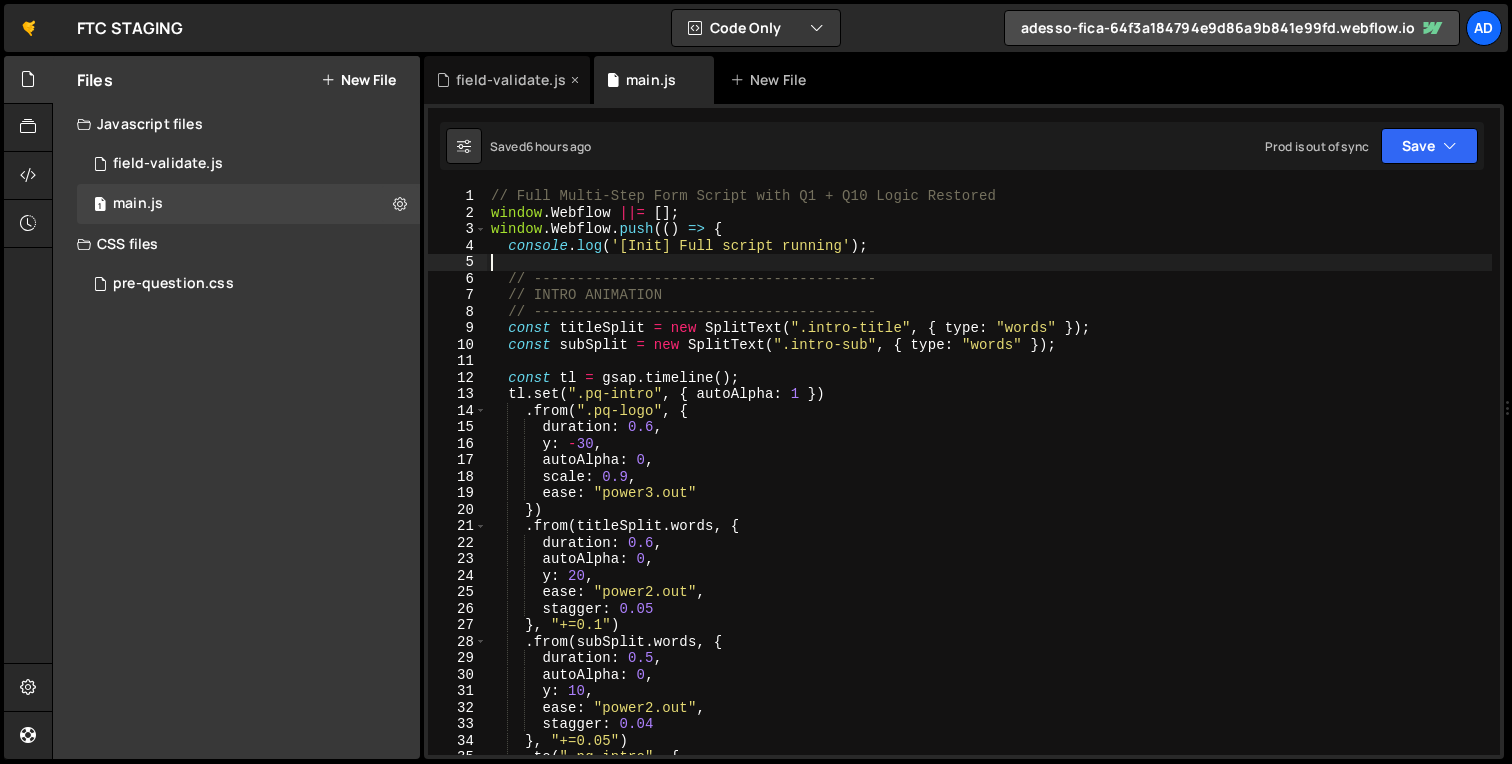 click on "field-validate.js" at bounding box center (511, 80) 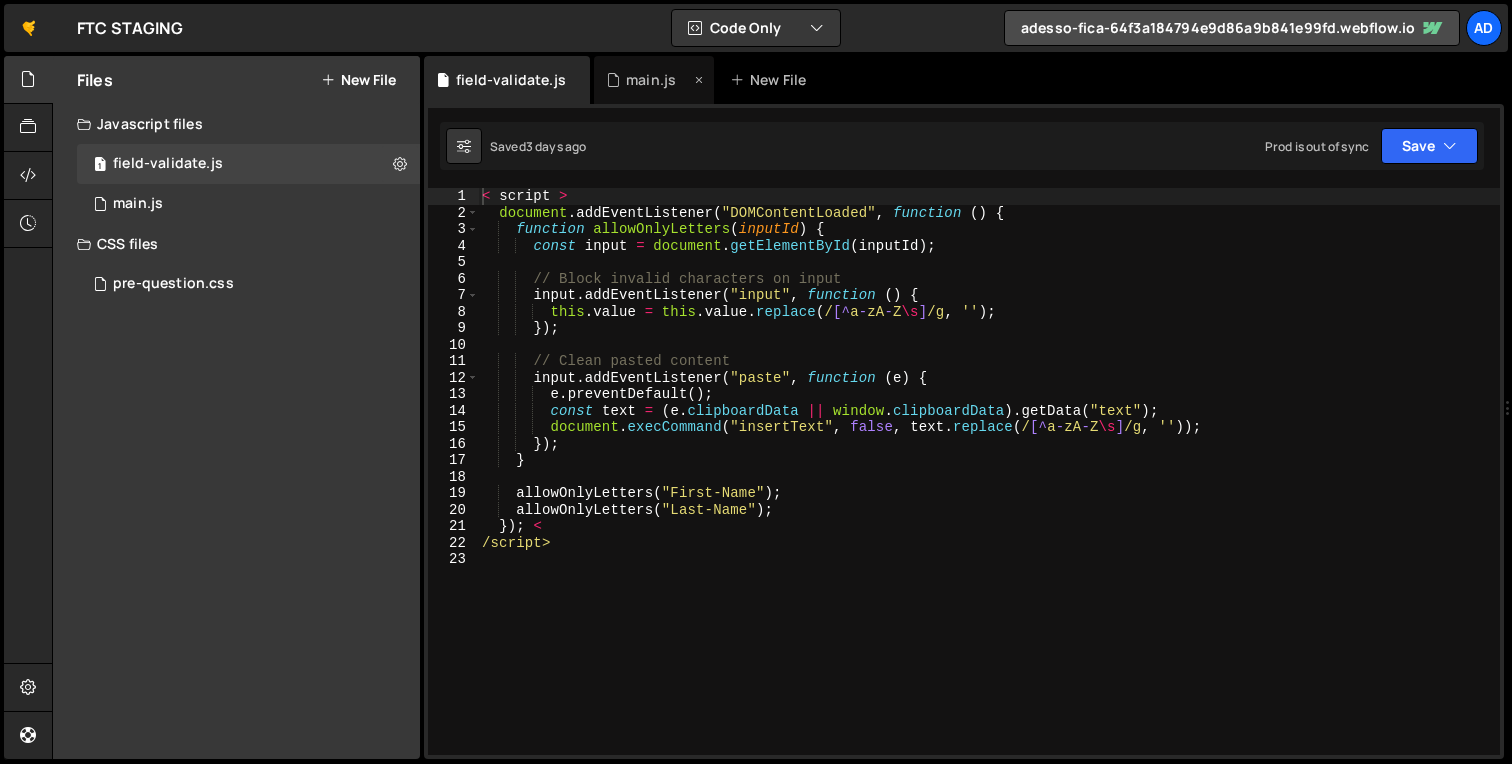 click on "main.js" at bounding box center [511, 80] 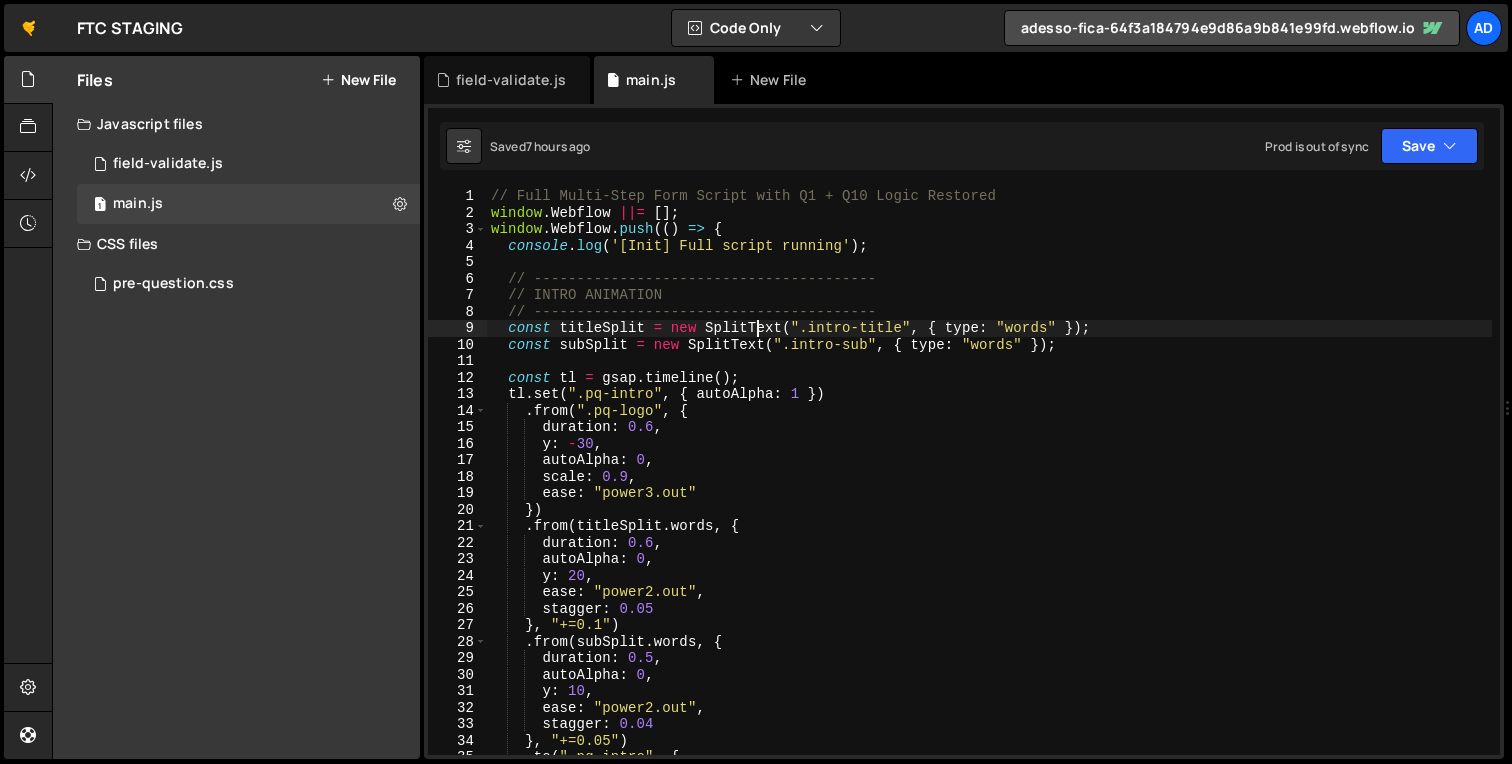 click on "// Full Multi-Step Form Script with Q1 + Q10 Logic Restored window . Webflow   ||=   [ ] ; window . Webflow . push (( )   =>   {    console . log ( '[Init] Full script running' ) ;    // ----------------------------------------    // INTRO ANIMATION    // ----------------------------------------    const   titleSplit   =   new   SplitText ( ".intro-title" ,   {   type :   "words"   }) ;    const   subSplit   =   new   SplitText ( ".intro-sub" ,   {   type :   "words"   }) ;    const   tl   =   gsap . timeline ( ) ;    tl . set ( ".pq-intro" ,   {   autoAlpha :   1   })       . from ( ".pq-logo" ,   {          duration :   0.6 ,          y :   - 30 ,          autoAlpha :   0 ,          scale :   0.9 ,          ease :   "power3.out"       })       . from ( titleSplit . words ,   {          duration :   0.6 ,          autoAlpha :   0 ,          y :   20 ,          ease :   "power2.out" ,          stagger :   0.05       } ,   "+=0.1" )       . from ( subSplit . words ,   {          duration :   0.5 ,          :" at bounding box center [989, 488] 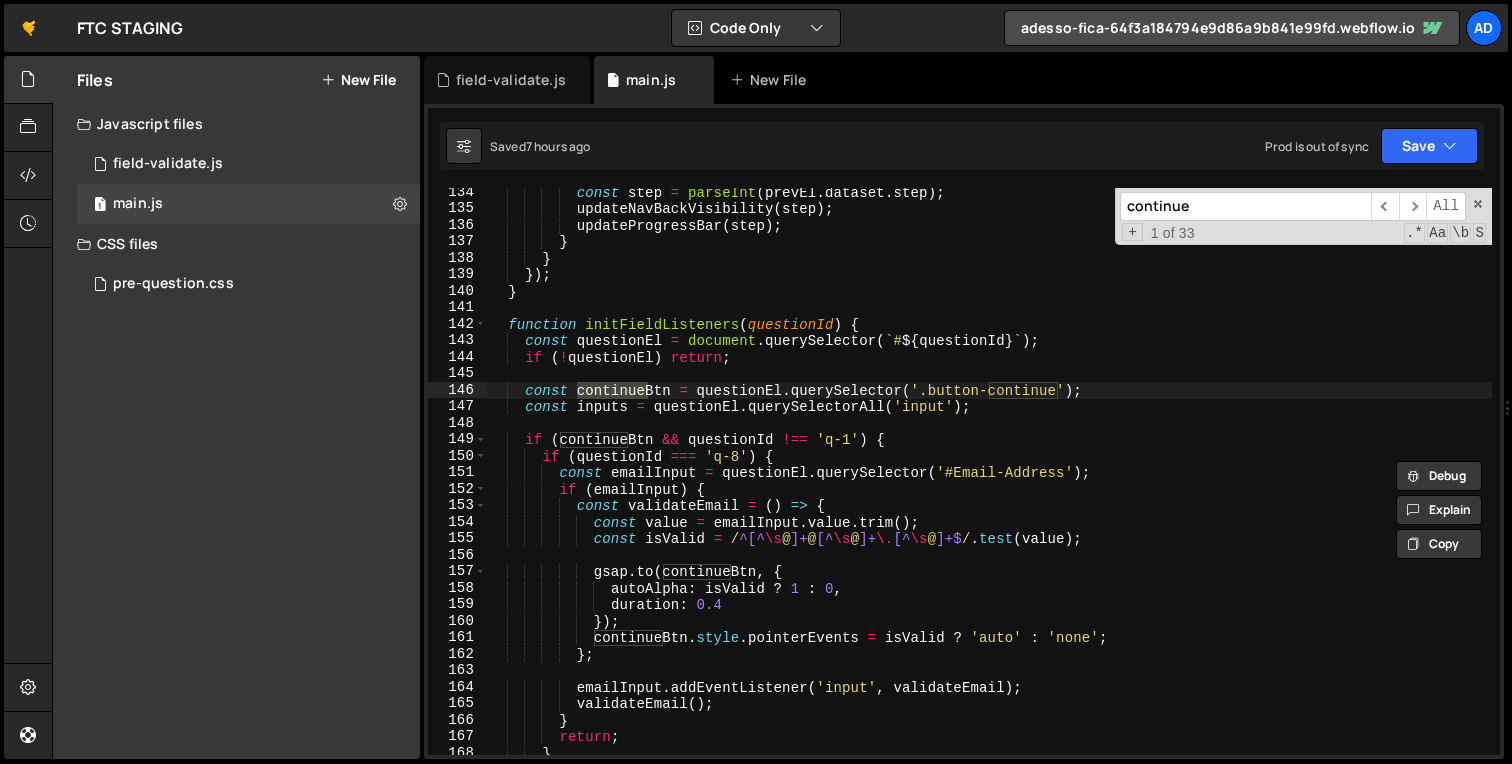 scroll, scrollTop: 2215, scrollLeft: 0, axis: vertical 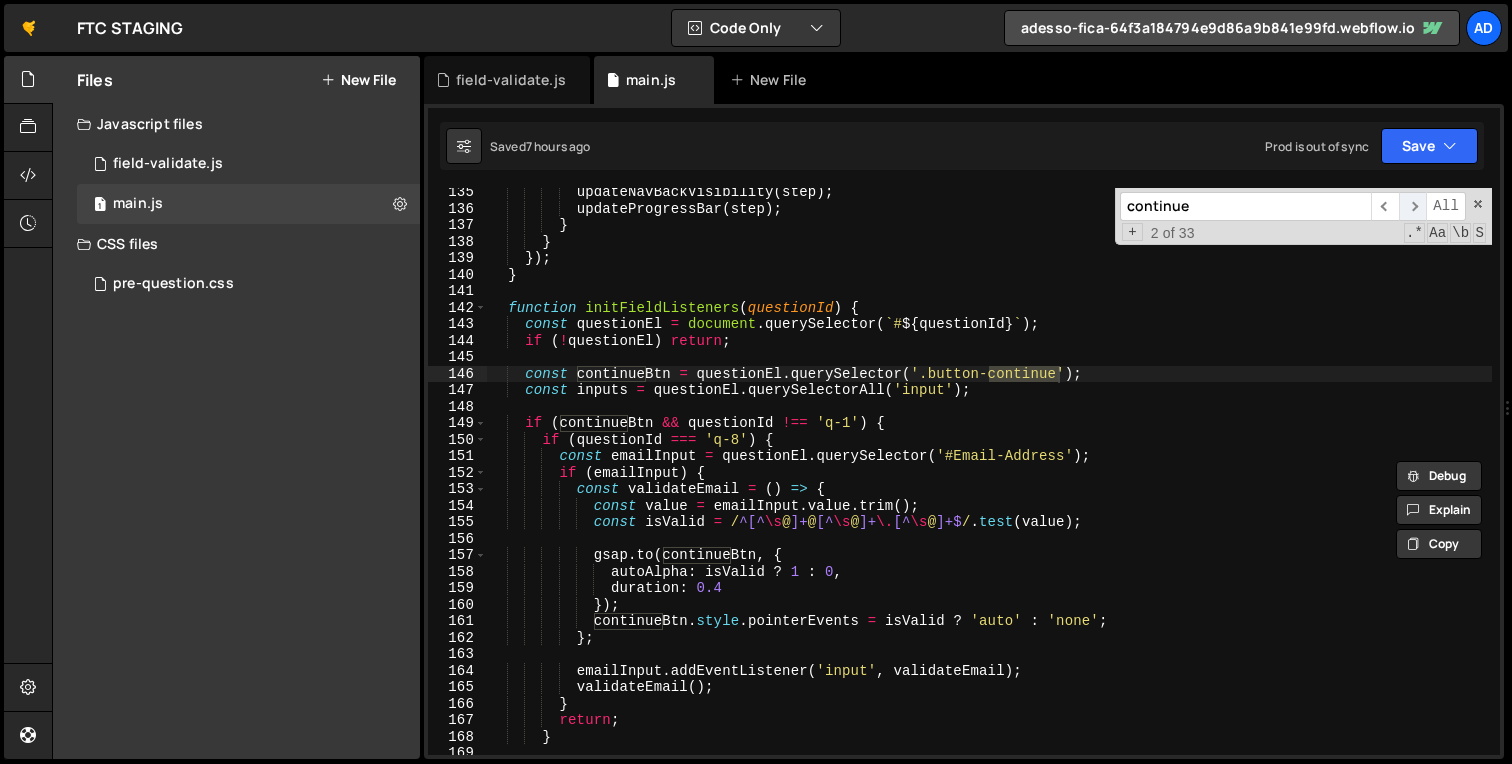 click on "​" at bounding box center [1413, 206] 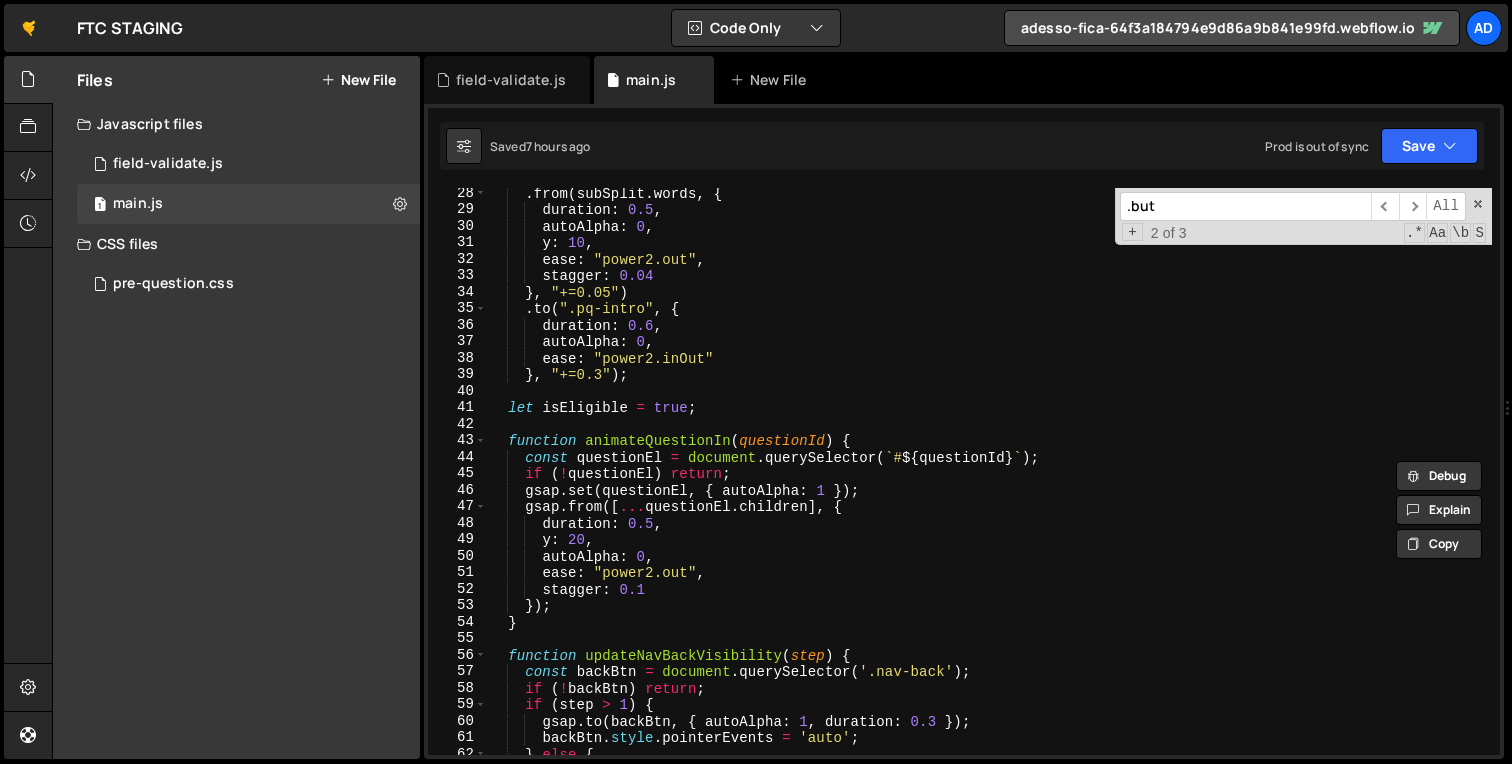 scroll, scrollTop: 461, scrollLeft: 0, axis: vertical 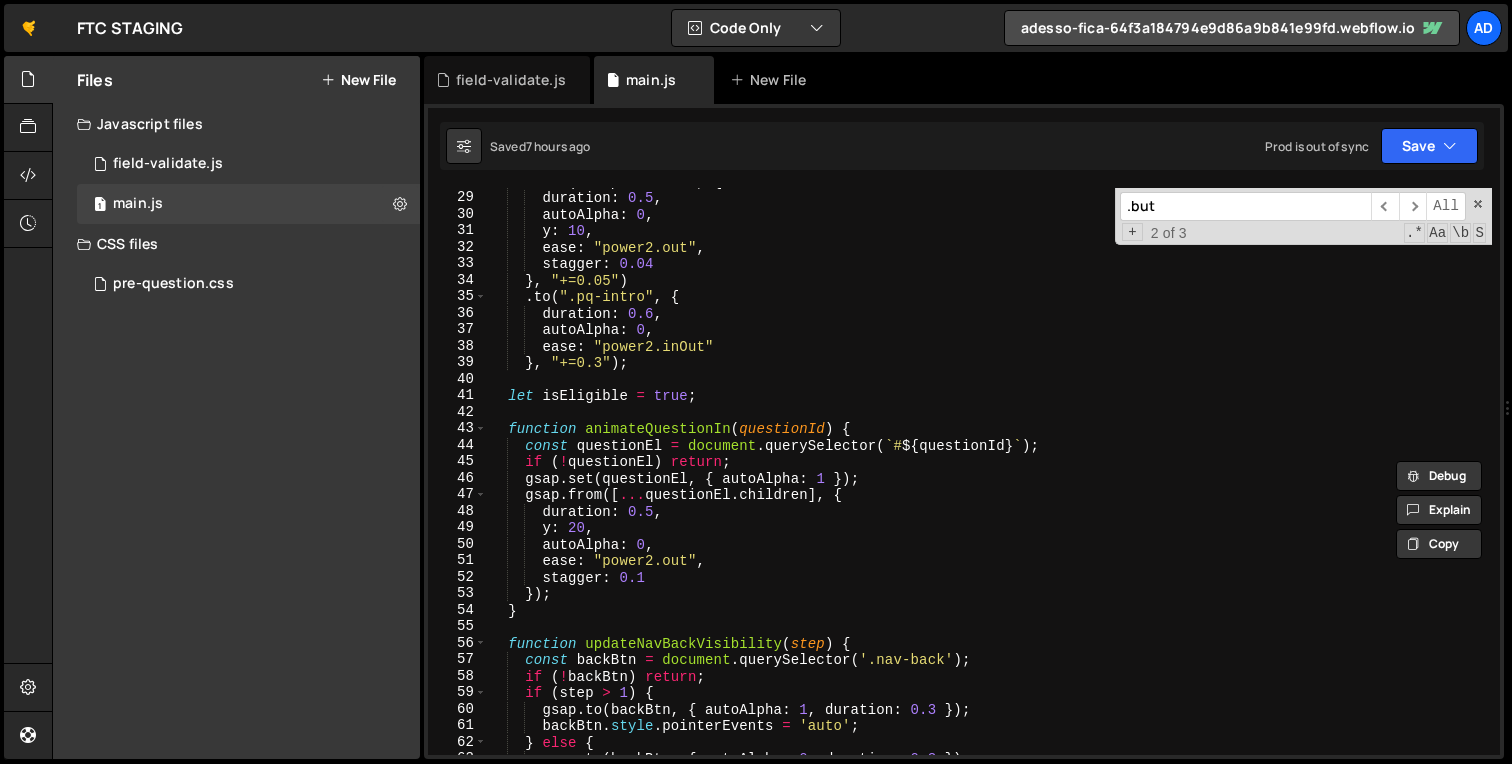 click on ". from ( subSplit . words ,   {          duration :   0.5 ,          autoAlpha :   0 ,          y :   10 ,          ease :   "power2.out" ,          stagger :   0.04       } ,   "+=0.05" )       . to ( ".pq-intro" ,   {          duration :   0.6 ,          autoAlpha :   0 ,          ease :   "power2.inOut"       } ,   "+=0.3" ) ;    let   isEligible   =   true ;    function   animateQuestionIn ( questionId )   {       const   questionEl   =   document . querySelector ( ` # ${ questionId } ` ) ;       if   ( ! questionEl )   return ;       gsap . set ( questionEl ,   {   autoAlpha :   1   }) ;       gsap . from ([ ... questionEl . children ] ,   {          duration :   0.5 ,          y :   20 ,          autoAlpha :   0 ,          ease :   "power2.out" ,          stagger :   0.1       }) ;    }    function   updateNavBackVisibility ( step )   {       const   backBtn   =   document . querySelector ( '.nav-back' ) ;       if   ( ! backBtn )   return ;       if   ( step   >   1 )   {          gsap . to ( ," at bounding box center [989, 473] 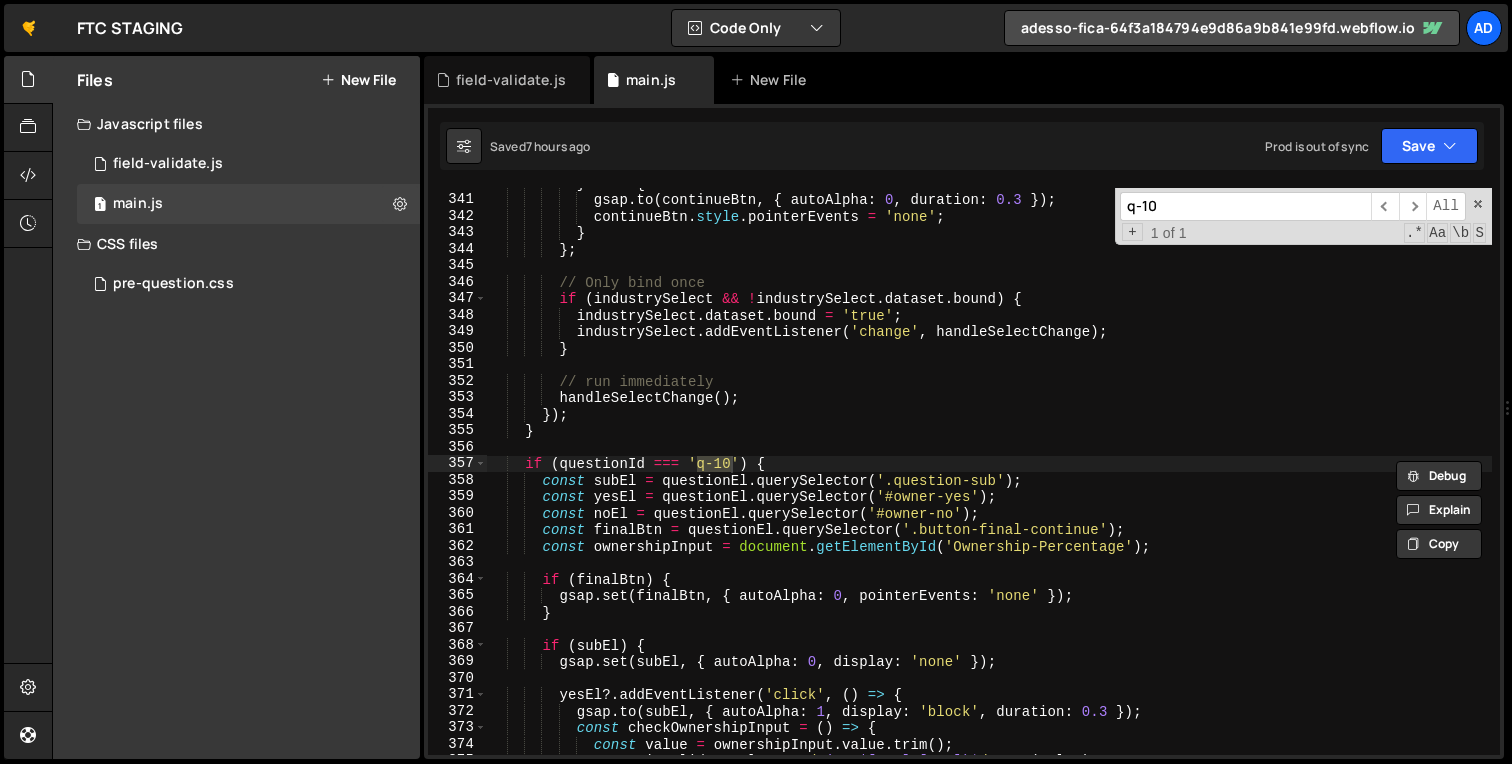 scroll, scrollTop: 5607, scrollLeft: 0, axis: vertical 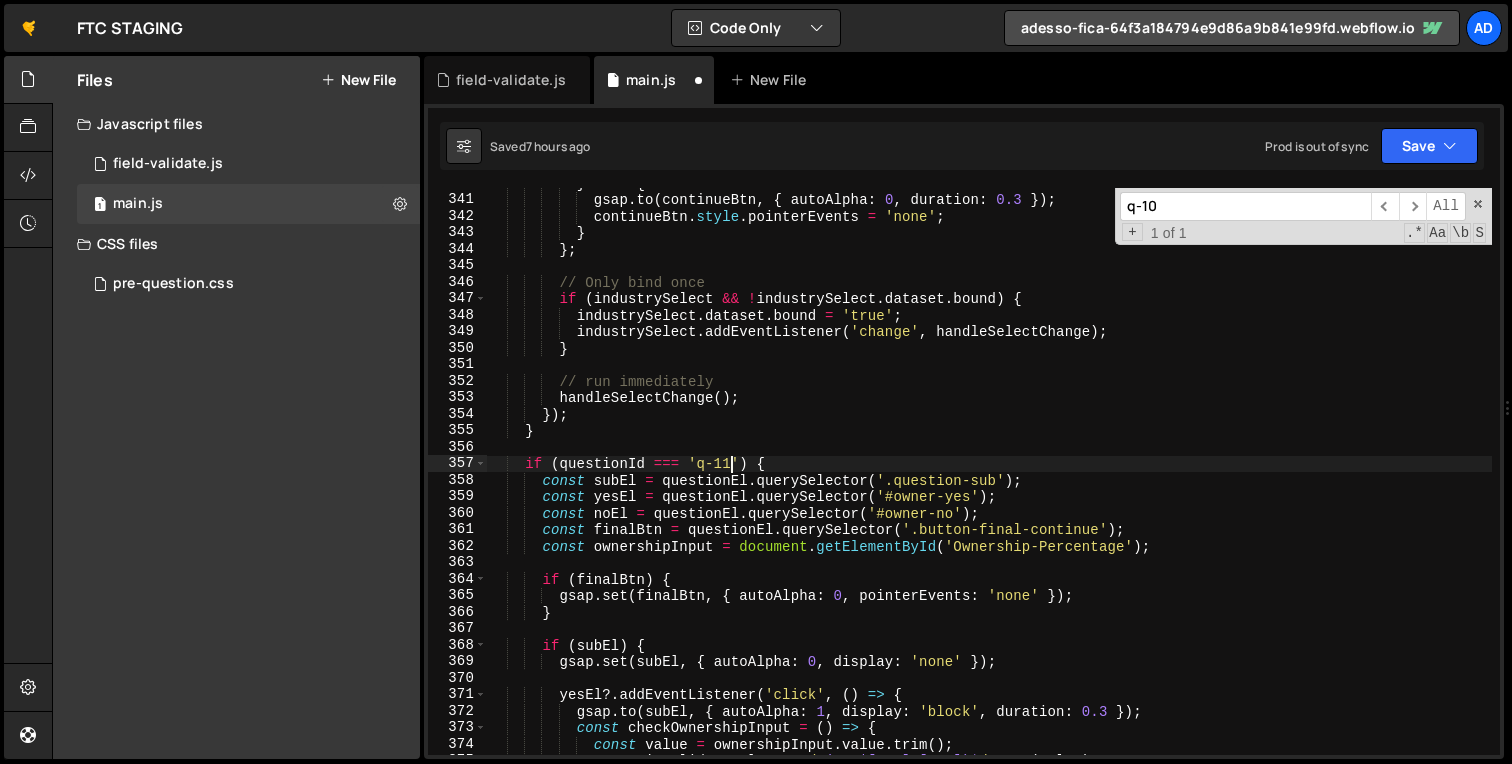 type on "if (questionId === 'q-11') {" 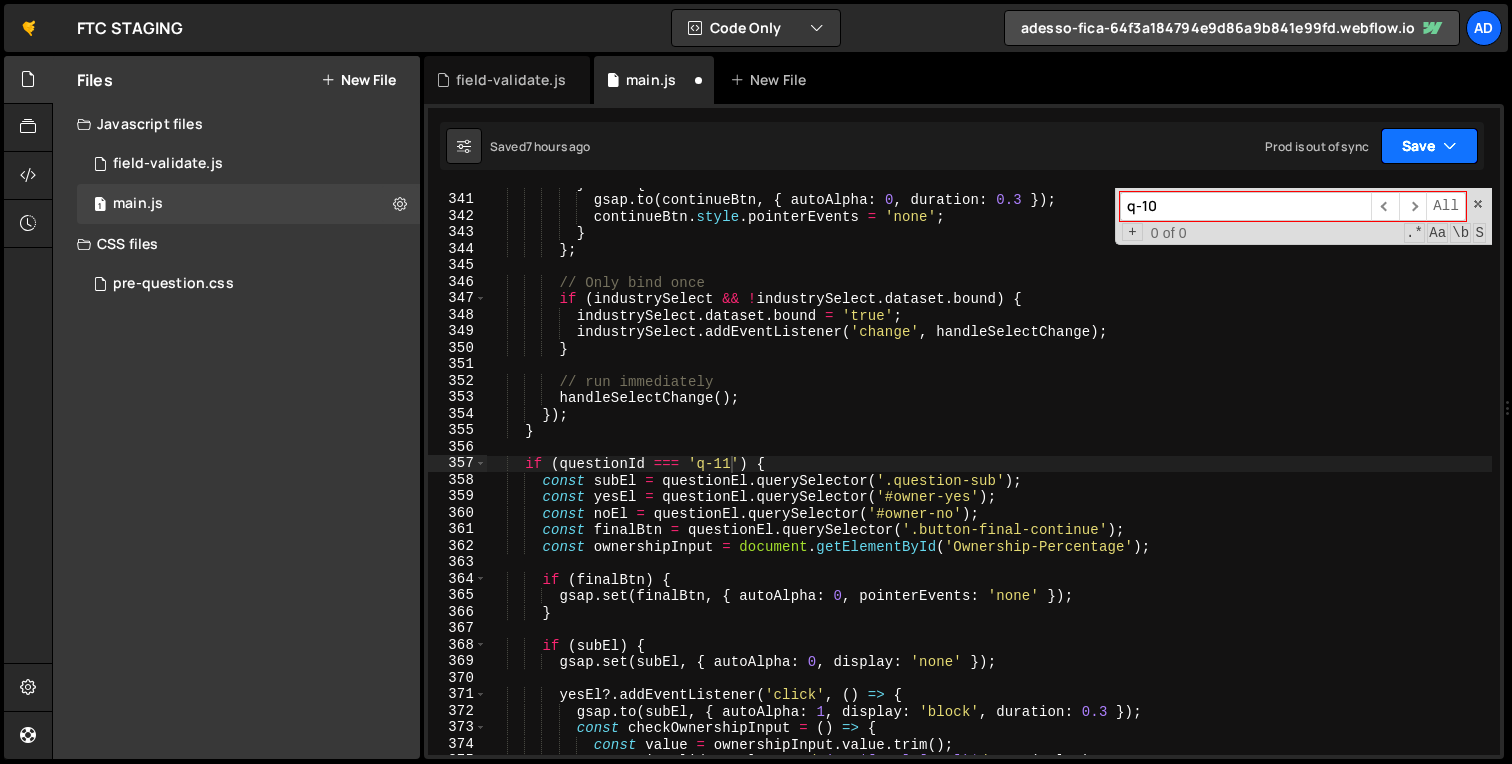 click on "Save" at bounding box center [1429, 146] 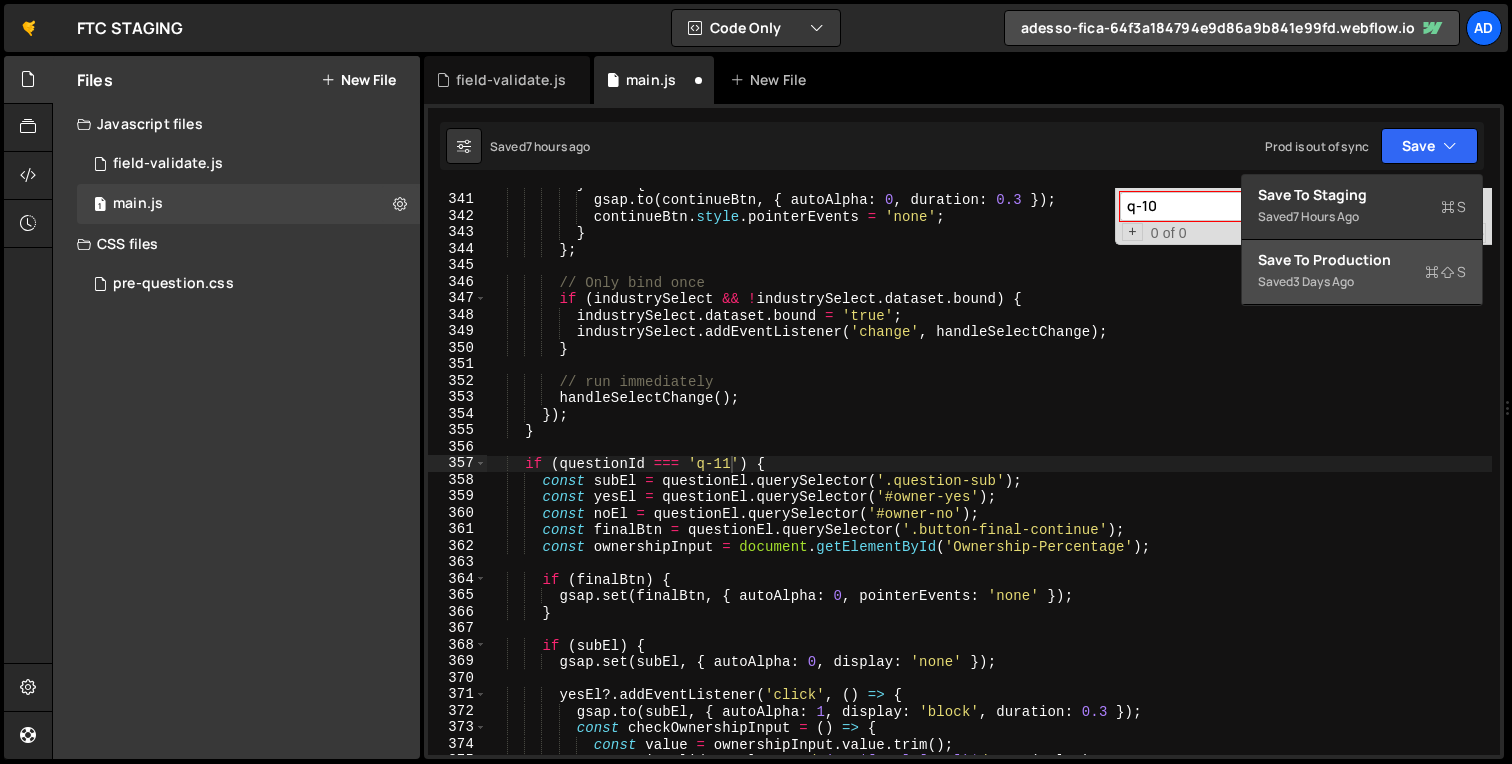 click on "Save to Production
S
Saved  3 days ago" at bounding box center [1362, 272] 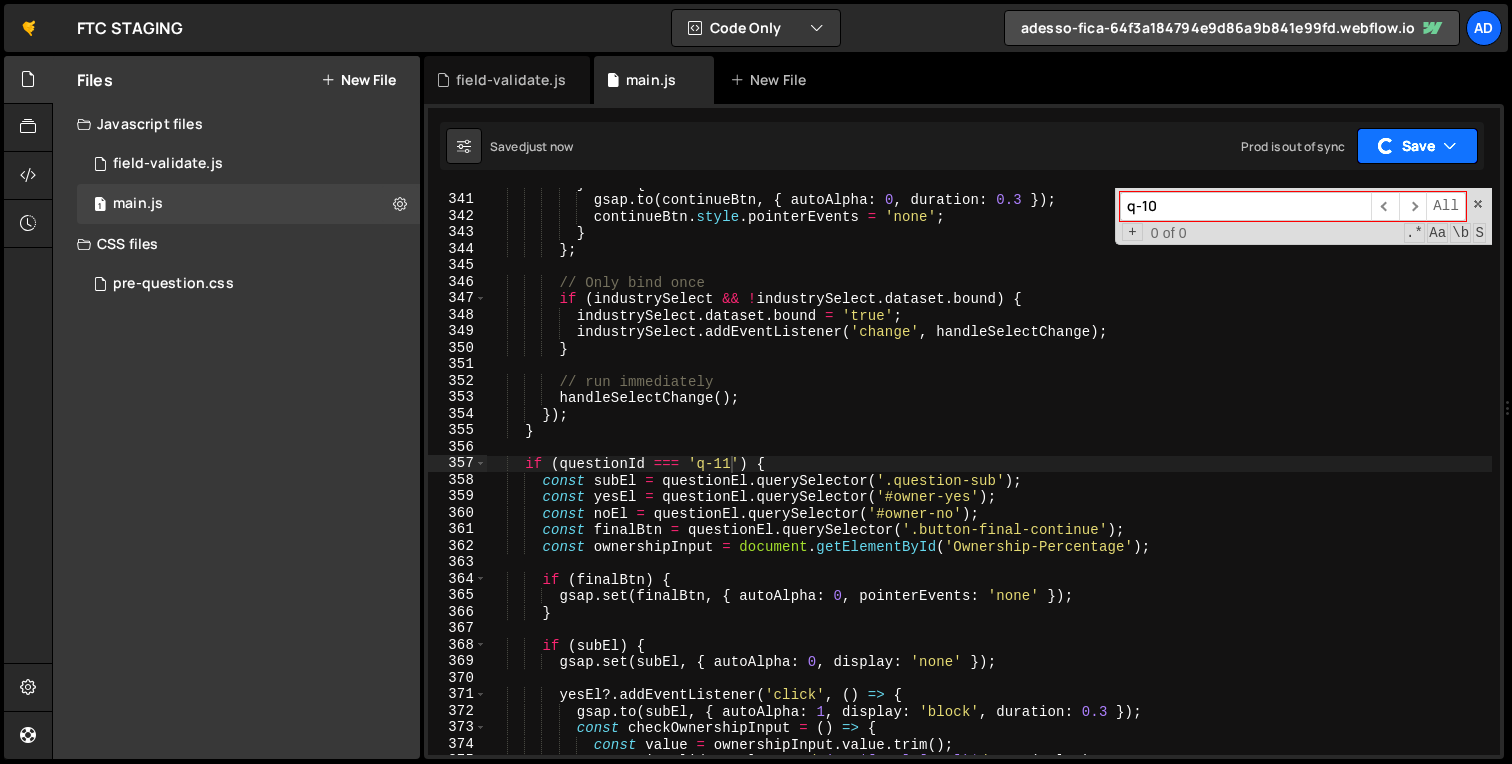 click on "Save" at bounding box center (1417, 146) 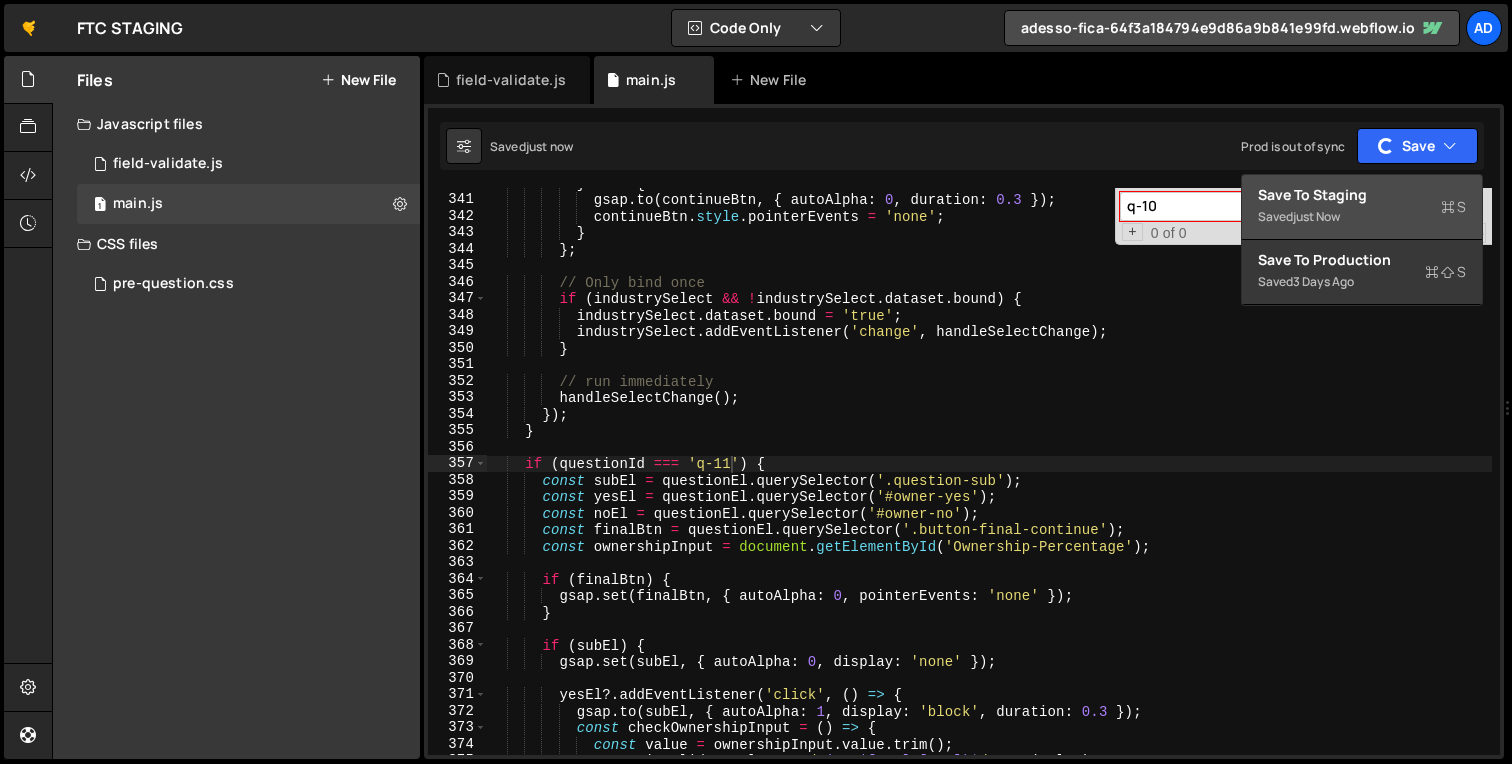 click on "Save to Staging
S" at bounding box center (1362, 195) 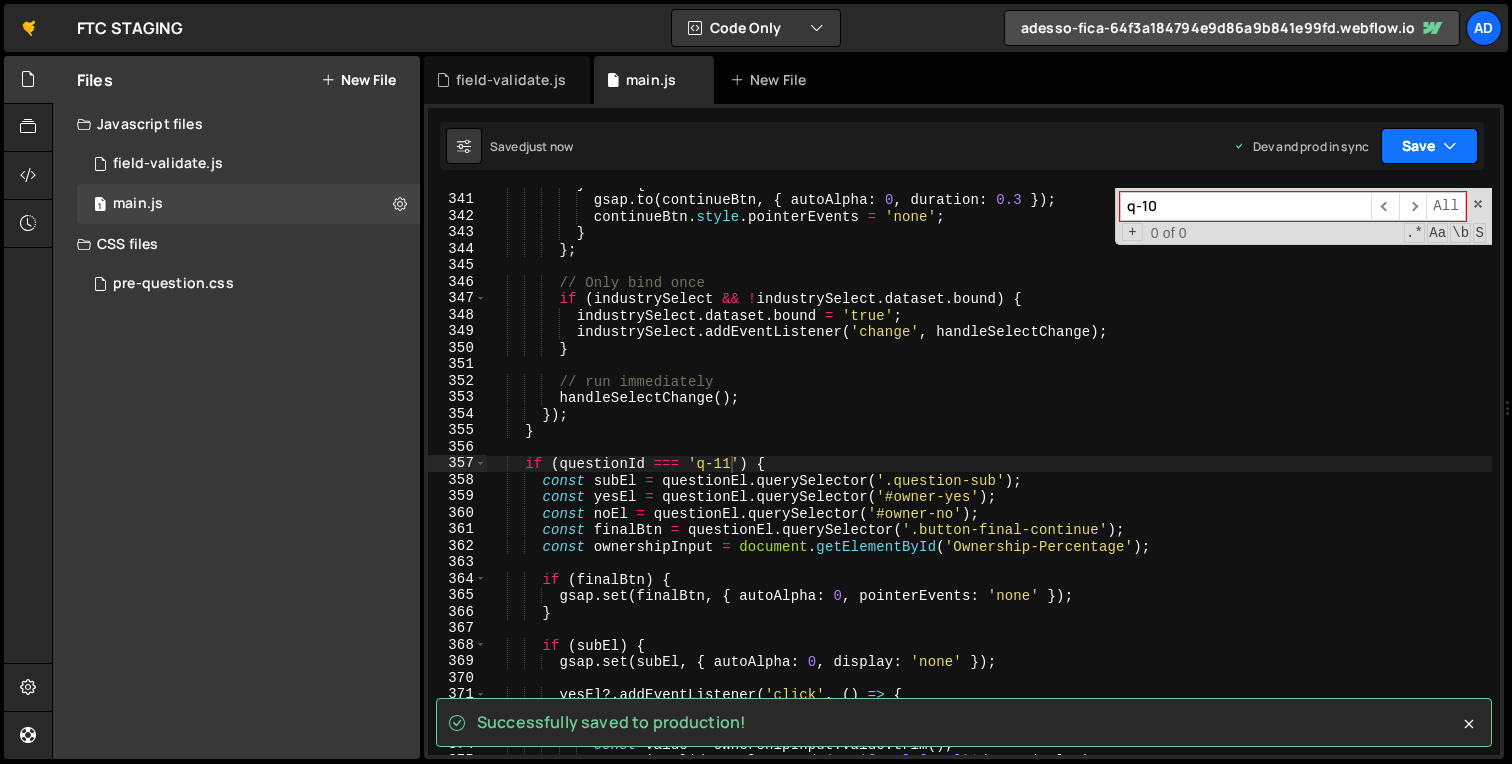 click on "Save" at bounding box center [1429, 146] 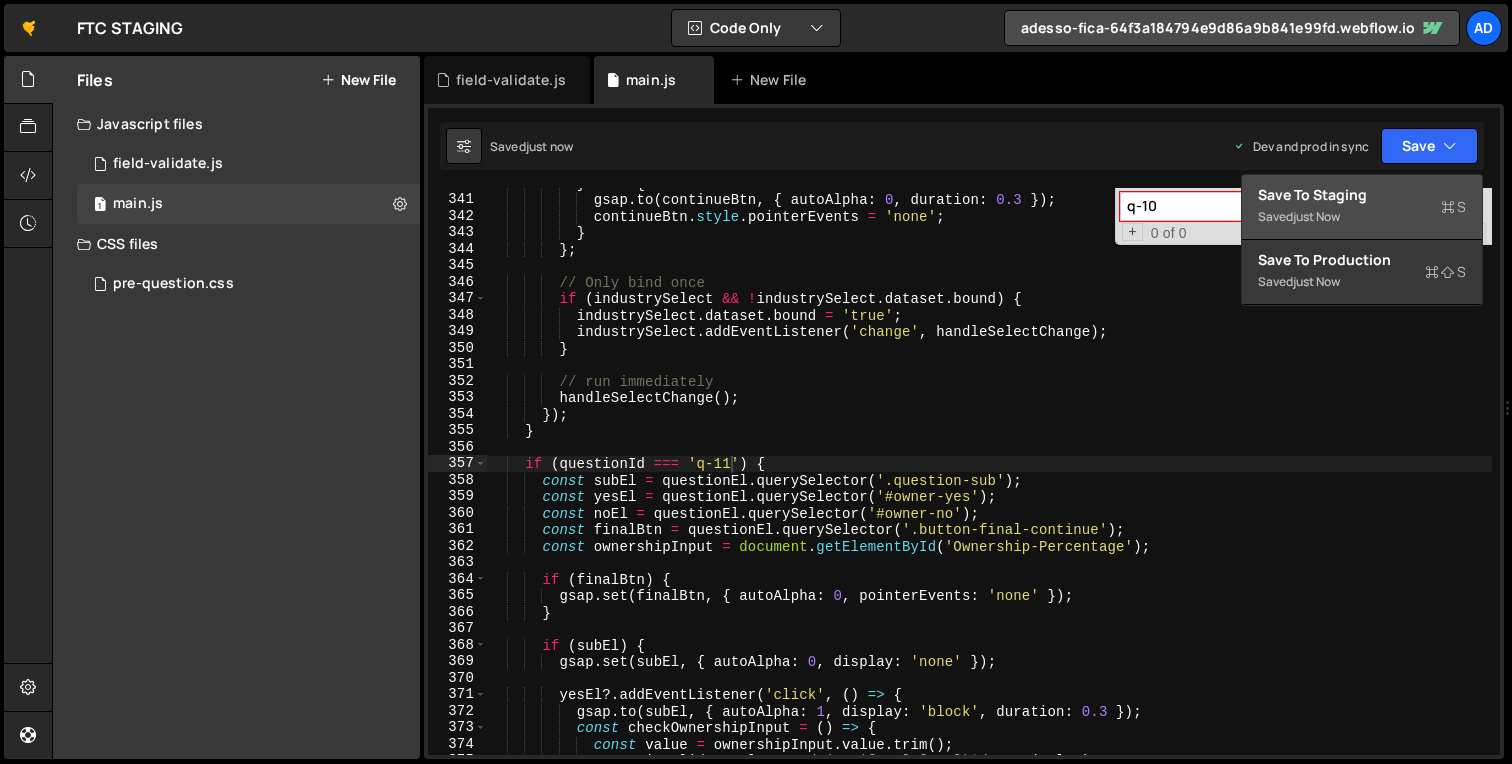 click on "Save to Staging
S" at bounding box center (1362, 195) 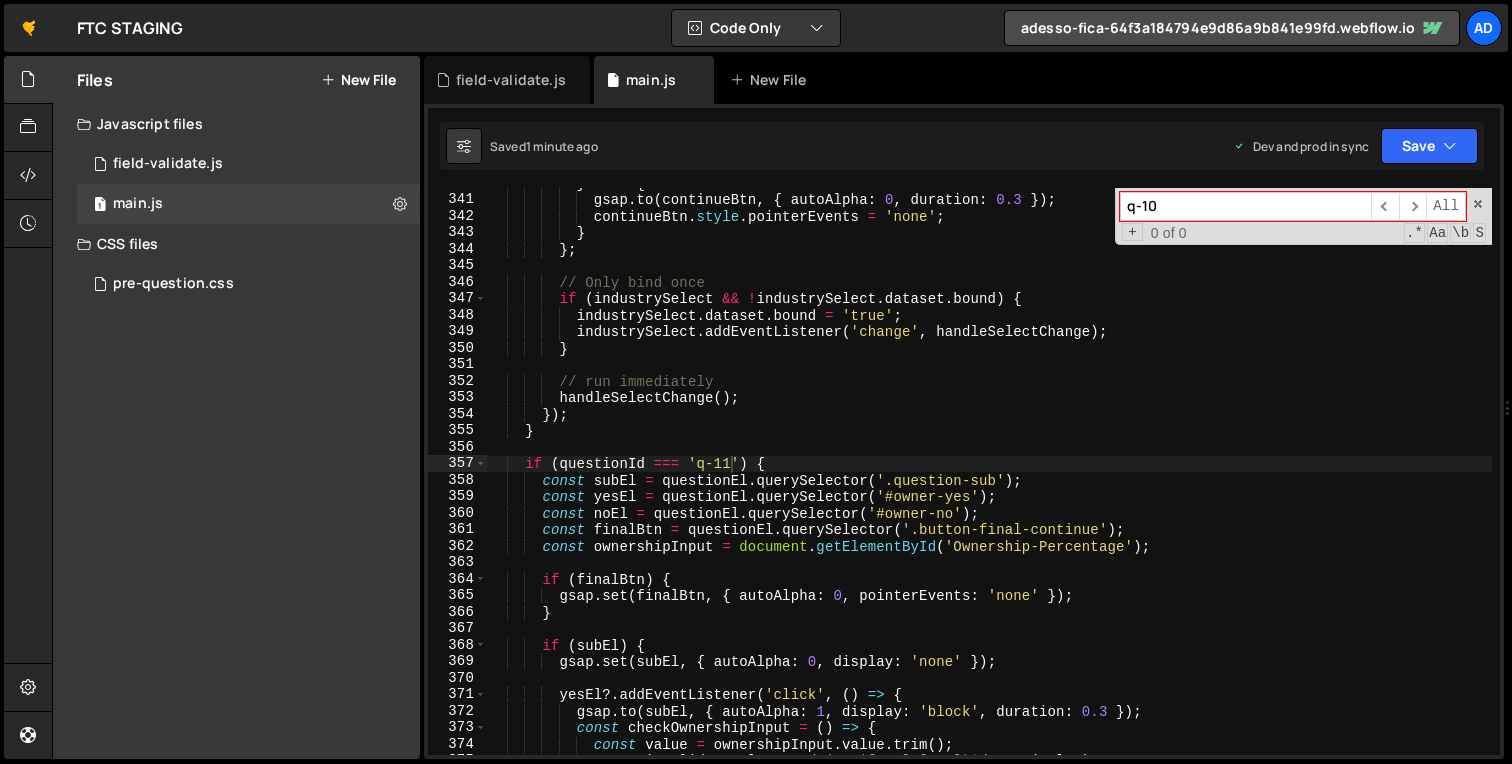 click on "q-10" at bounding box center (1245, 206) 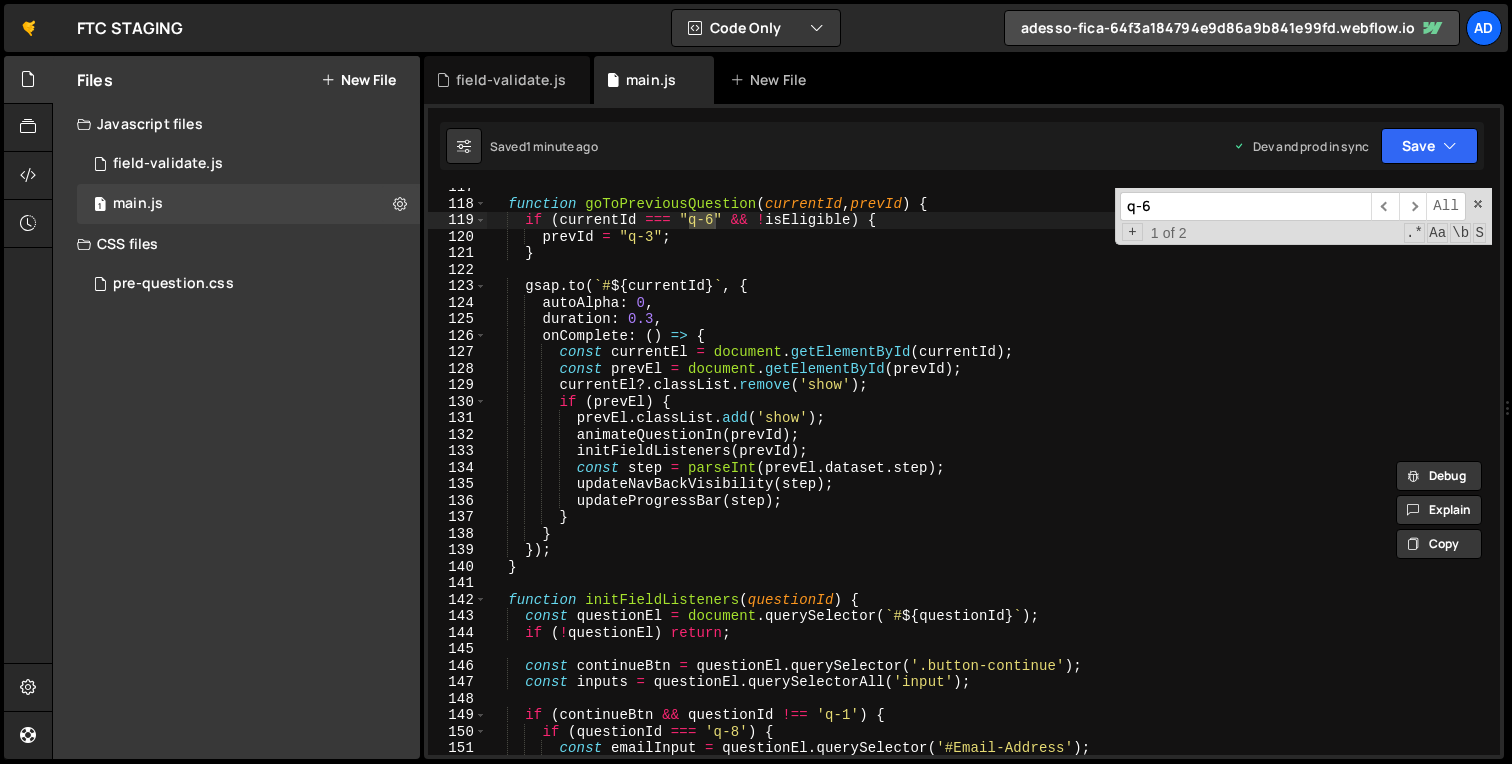 scroll, scrollTop: 2063, scrollLeft: 0, axis: vertical 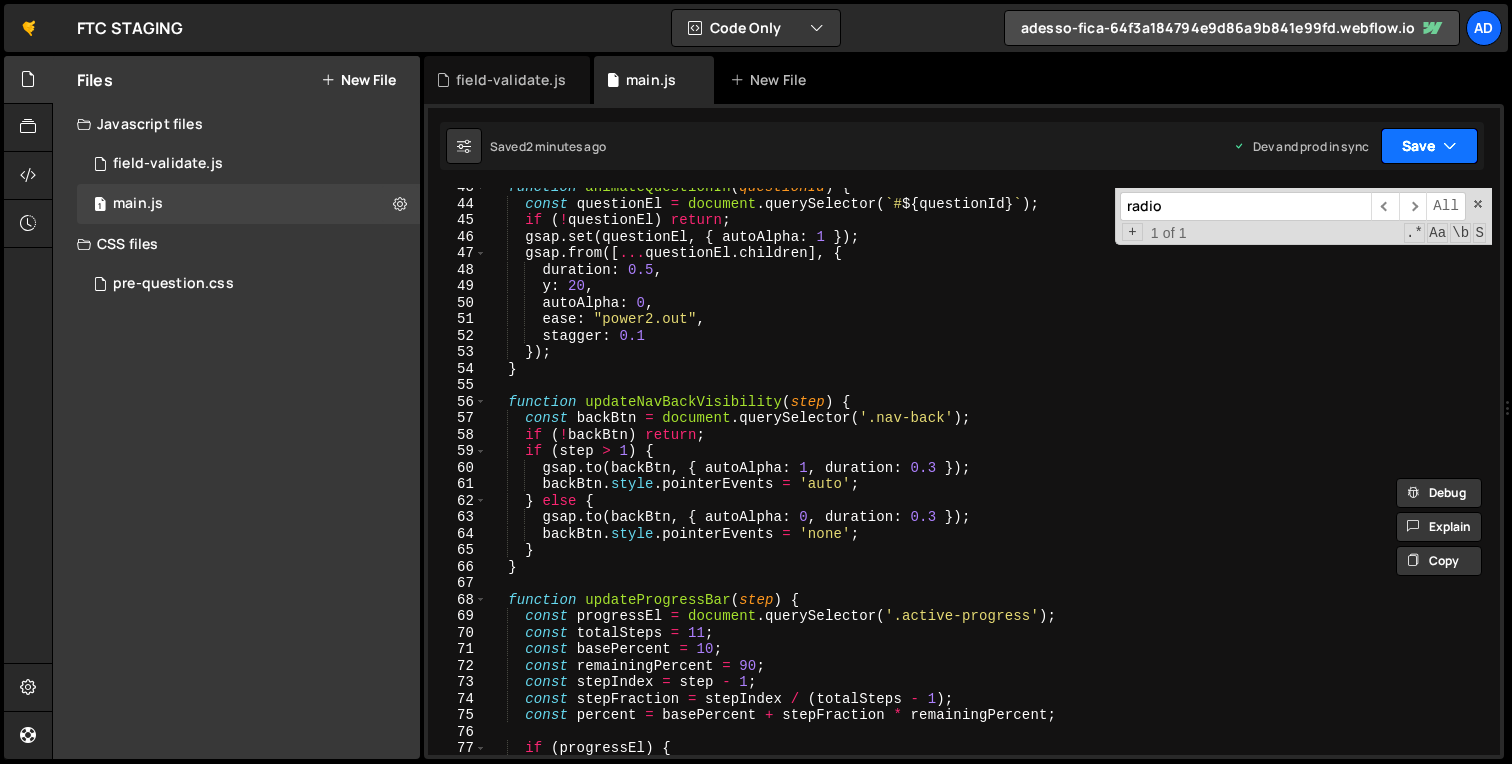 click at bounding box center [1450, 146] 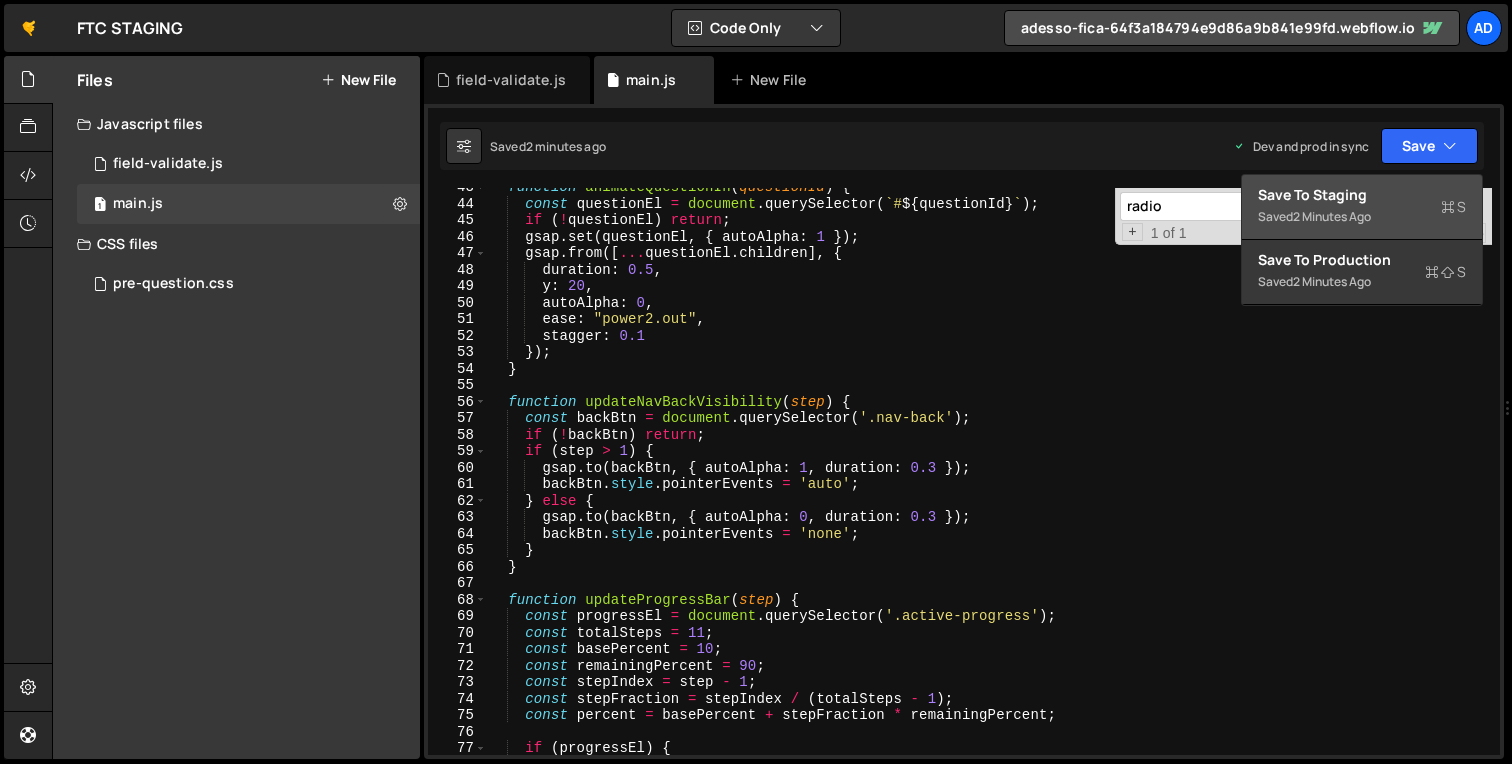 click on "Saved  2 minutes ago" at bounding box center (1362, 217) 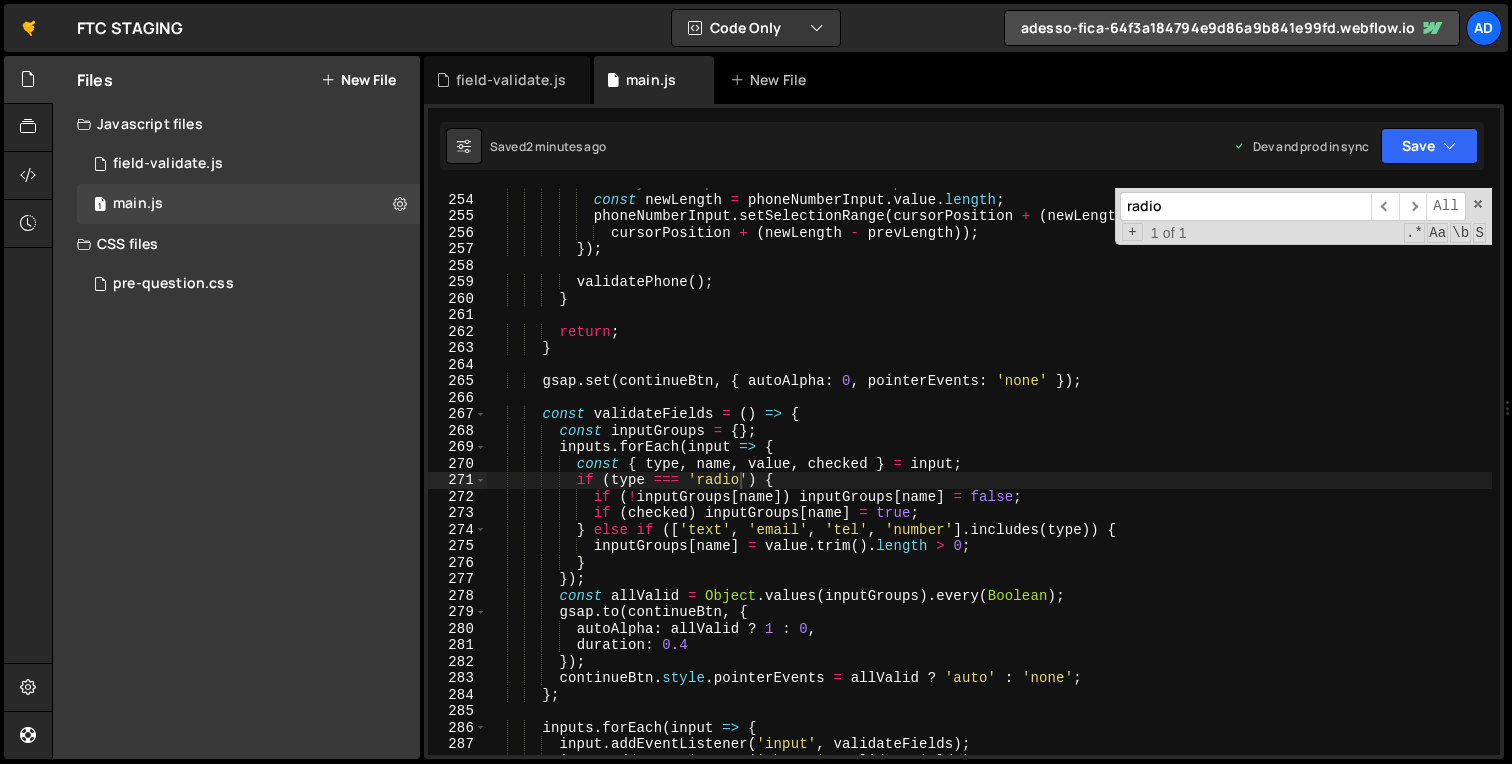 click on "// Try to keep cursor at a natural position                   const   newLength   =   phoneNumberInput . value . length ;                   phoneNumberInput . setSelectionRange ( cursorPosition   +   ( newLength   -   prevLength ) ,                      cursorPosition   +   ( newLength   -   prevLength )) ;                }) ;                validatePhone ( ) ;             }             return ;          }          gsap . set ( continueBtn ,   {   autoAlpha :   0 ,   pointerEvents :   'none'   }) ;          const   validateFields   =   ( )   =>   {             const   inputGroups   =   { } ;             inputs . forEach ( input   =>   {                const   {   type ,   name ,   value ,   checked   }   =   input ;                if   ( type   ===   'radio' )   {                   if   ( ! inputGroups [ name ])   inputGroups [ name ]   =   false ;                   if   ( checked )   inputGroups [ name ]   =   true ;                }   else   if   ([ 'text' ,   'email' ,   'tel' ,   ] . (" at bounding box center [989, 475] 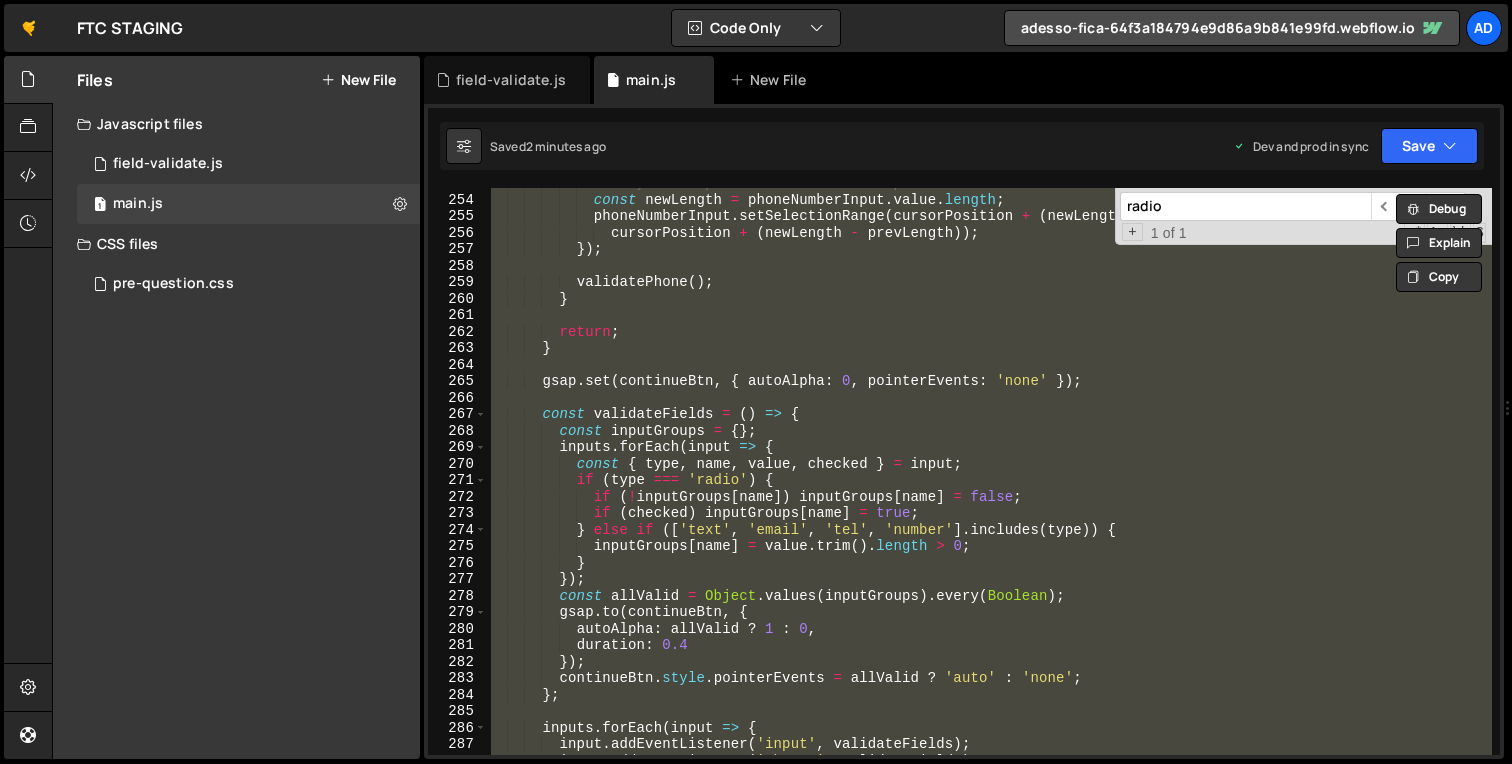 scroll, scrollTop: 0, scrollLeft: 0, axis: both 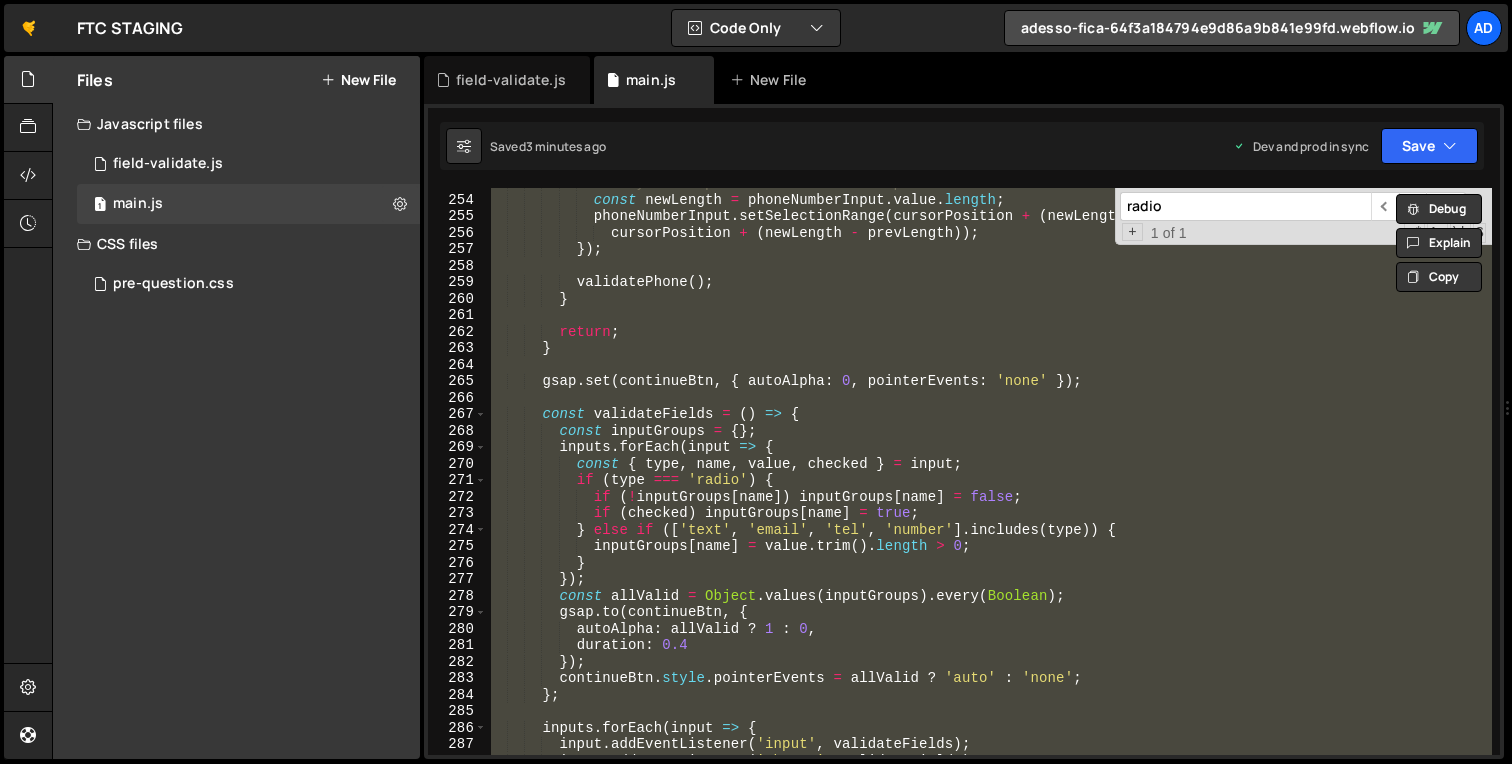 click on "radio" at bounding box center (1245, 206) 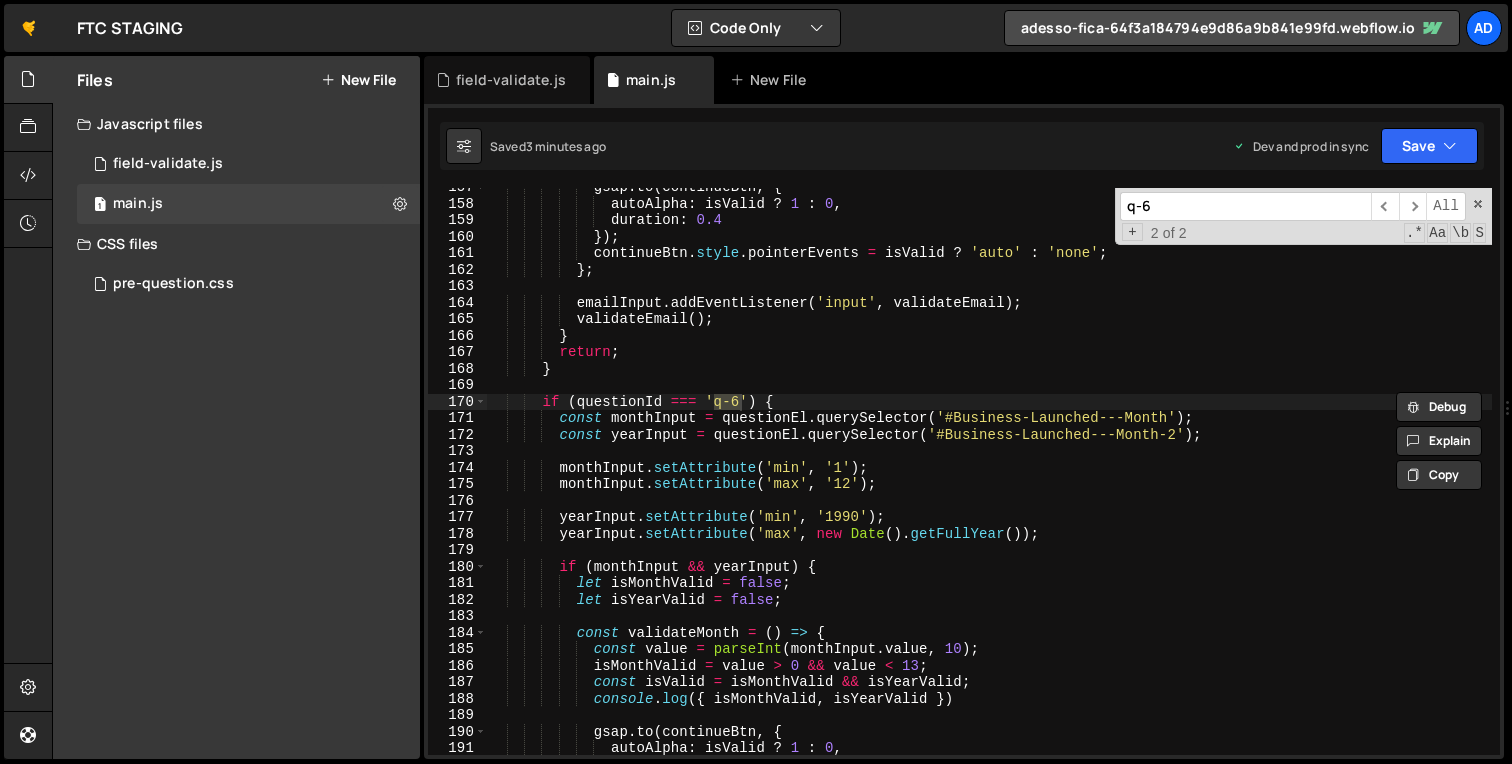 scroll, scrollTop: 2585, scrollLeft: 0, axis: vertical 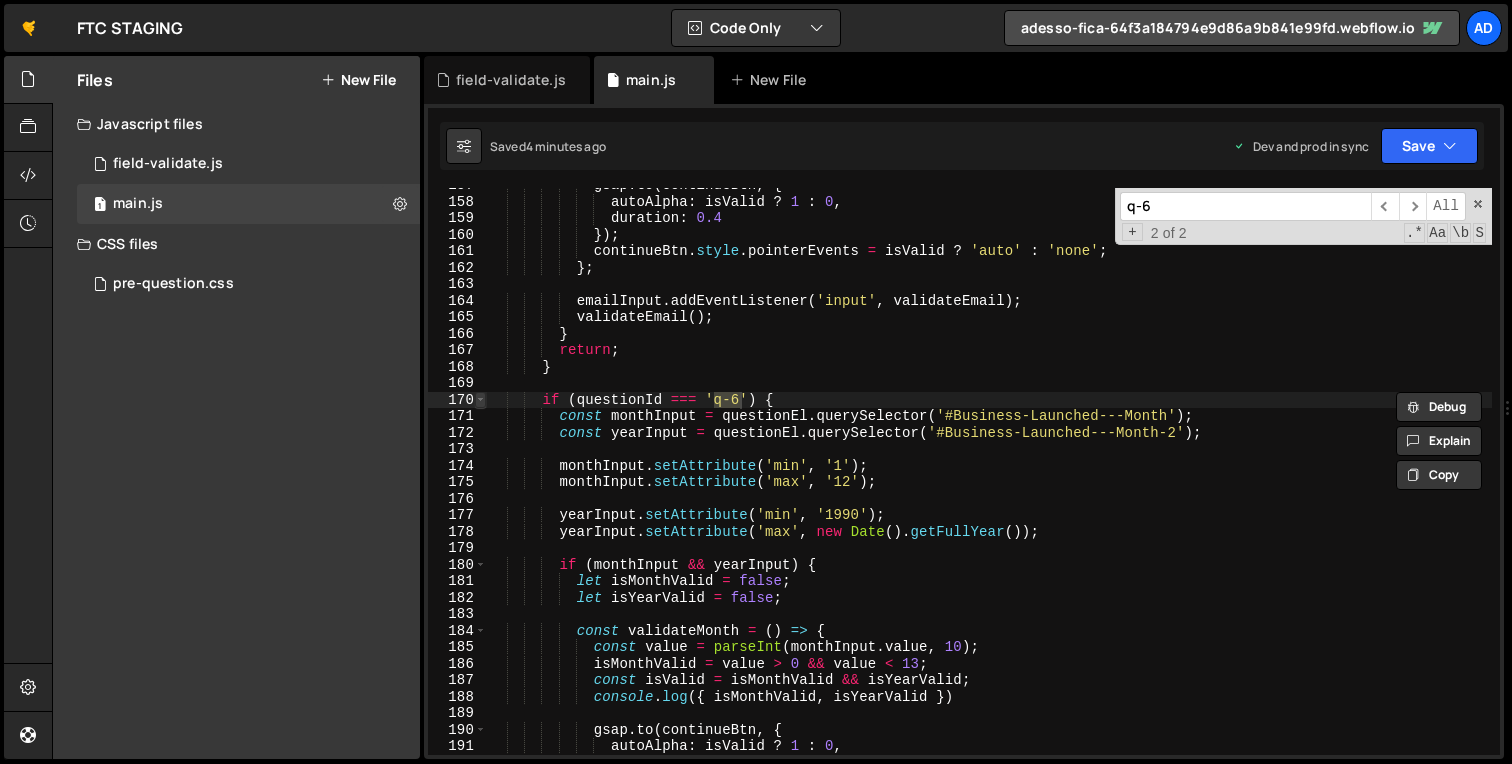 click at bounding box center (480, 400) 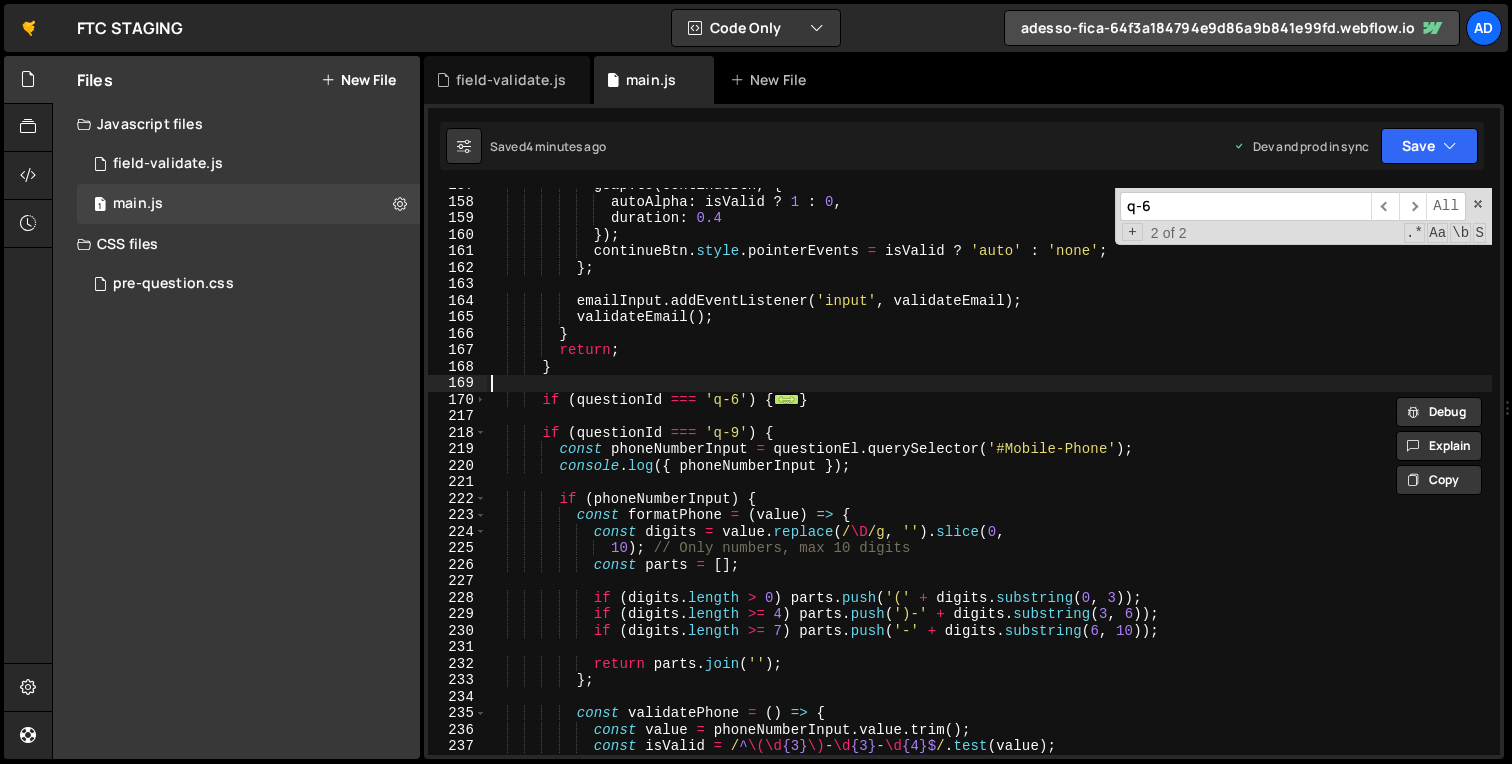click on "gsap . to ( continueBtn ,   {                      autoAlpha :   isValid   ?   1   :   0 ,                      duration :   0.4                   }) ;                   continueBtn . style . pointerEvents   =   isValid   ?   'auto'   :   'none' ;                } ;                emailInput . addEventListener ( 'input' ,   validateEmail ) ;                validateEmail ( ) ;             }             return ;          }          if   ( questionId   ===   'q-6' )   { ... }          if   ( questionId   ===   'q-9' )   {             const   phoneNumberInput   =   questionEl . querySelector ( '#Mobile-Phone' ) ;             console . log ({   phoneNumberInput   }) ;             if   ( phoneNumberInput )   {                const   formatPhone   =   ( value )   =>   {                   const   digits   =   value . replace ( / \D /g ,   '' ) . slice ( 0 ,                      10 ) ;   // Only numbers, max 10 digits                   const   parts   =   [ ] ;                   if   ( digits .   >" at bounding box center (989, 477) 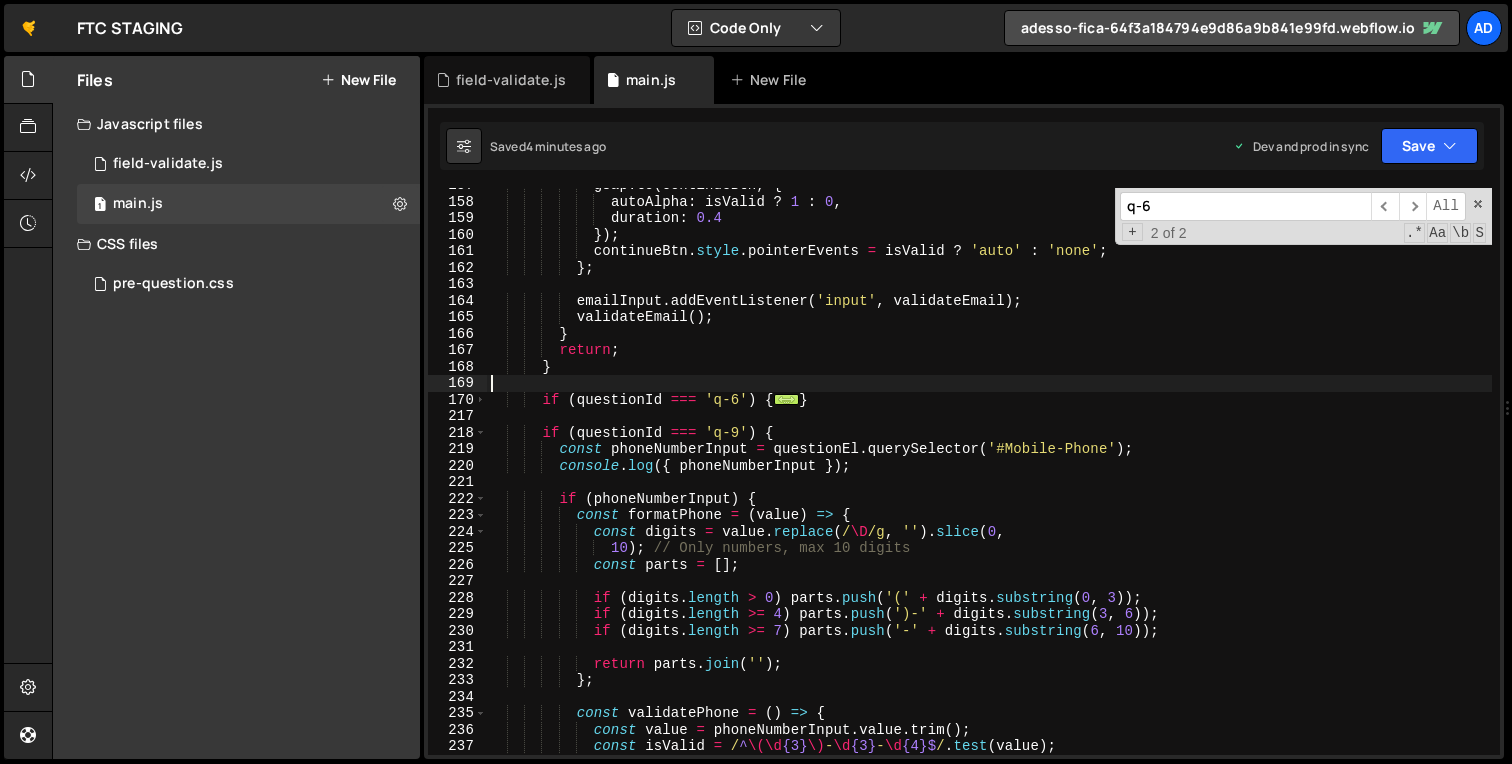 paste on "/*" 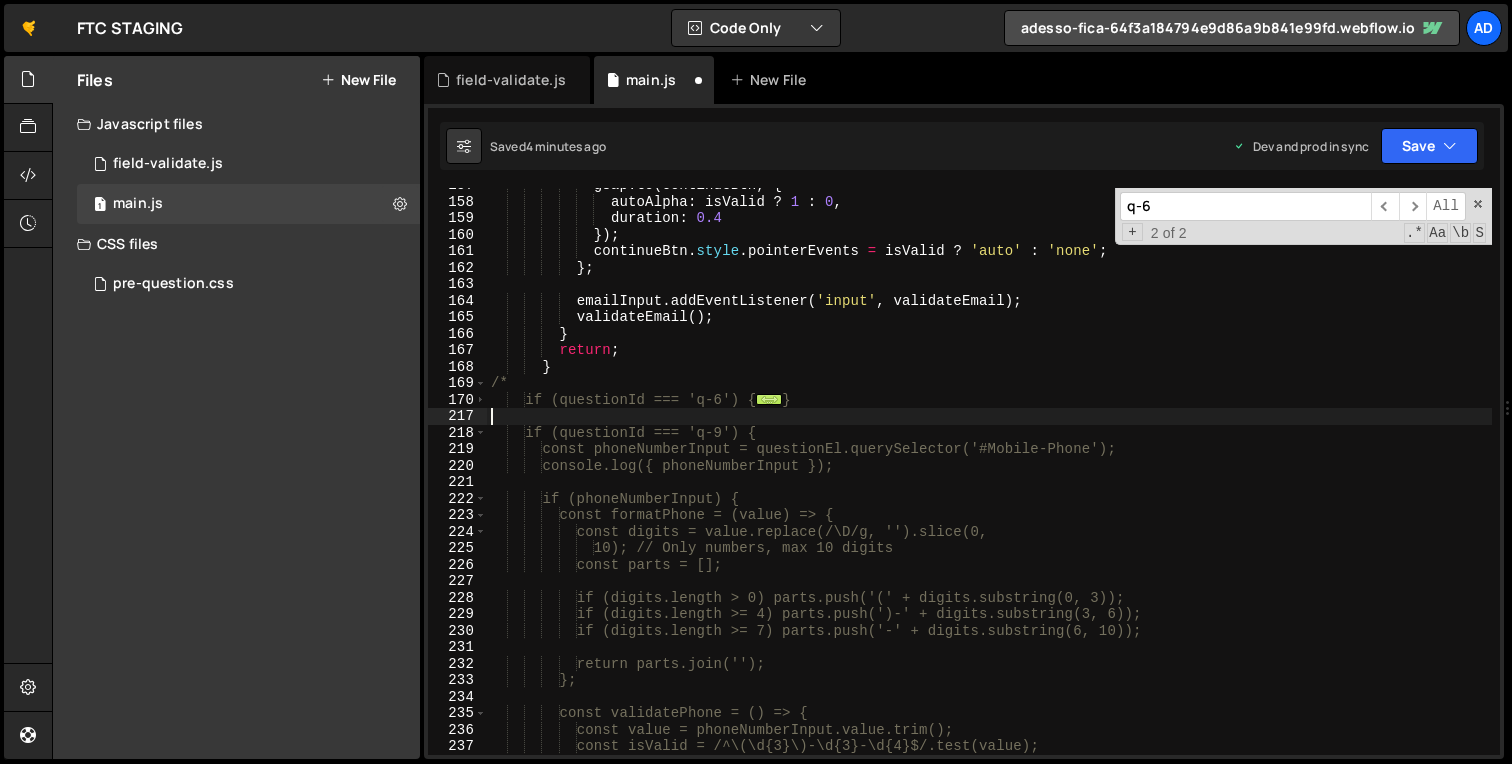 click on "gsap . to ( continueBtn ,   {                      autoAlpha :   isValid   ?   1   :   0 ,                      duration :   0.4                   }) ;                   continueBtn . style . pointerEvents   =   isValid   ?   'auto'   :   'none' ;                } ;                emailInput . addEventListener ( 'input' ,   validateEmail ) ;                validateEmail ( ) ;             }             return ;          } /*         if (questionId === 'q-6') { ... }         if (questionId === 'q-9') {            const phoneNumberInput = questionEl.querySelector('#Mobile-Phone');            console.log({ phoneNumberInput });            if (phoneNumberInput) {               const formatPhone = (value) => {                  const digits = value.replace(/\D/g, '').slice(0,                     10); // Only numbers, max 10 digits                  const parts = [];                  if (digits.length > 0) parts.push('(' + digits.substring(0, 3));" at bounding box center (989, 477) 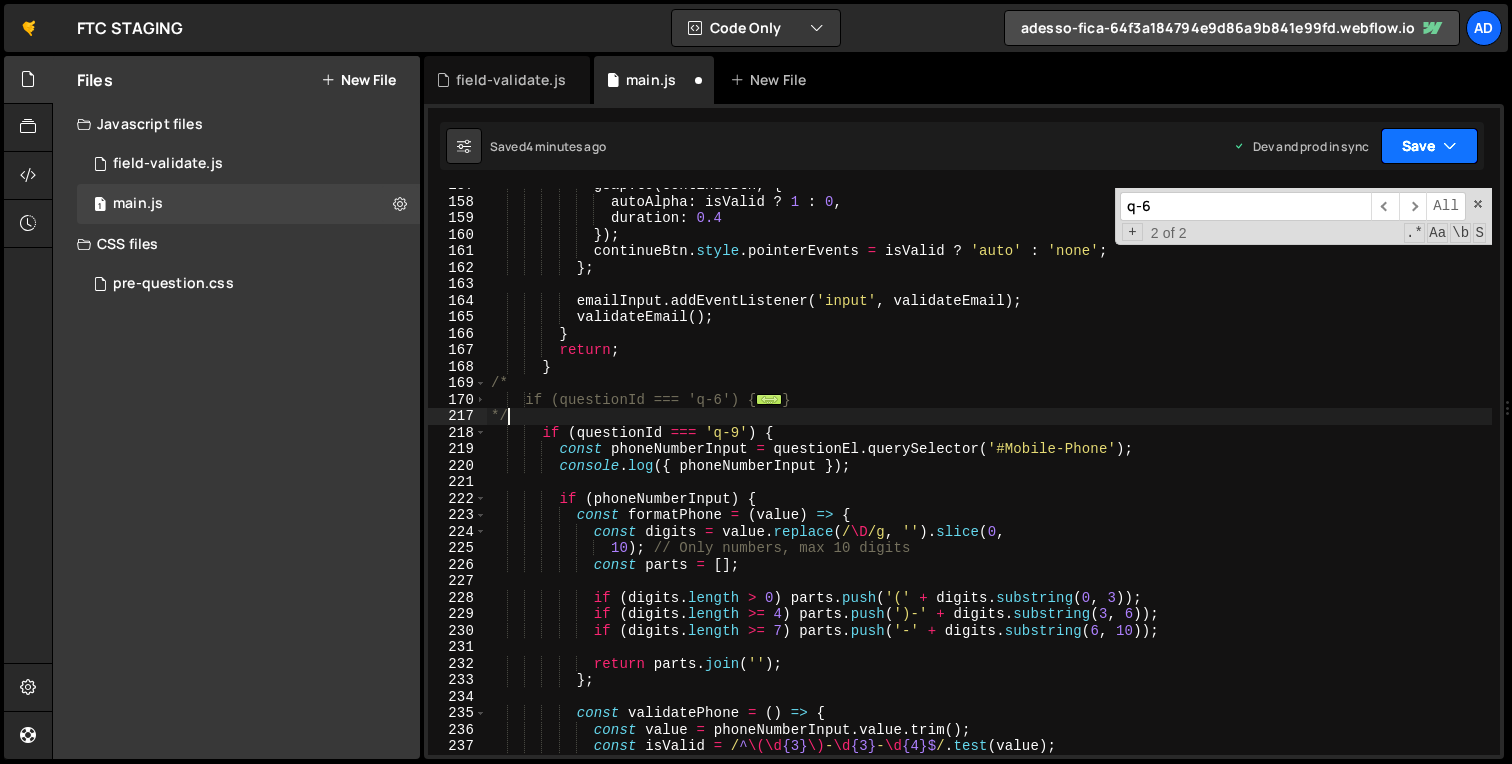 click at bounding box center [1450, 146] 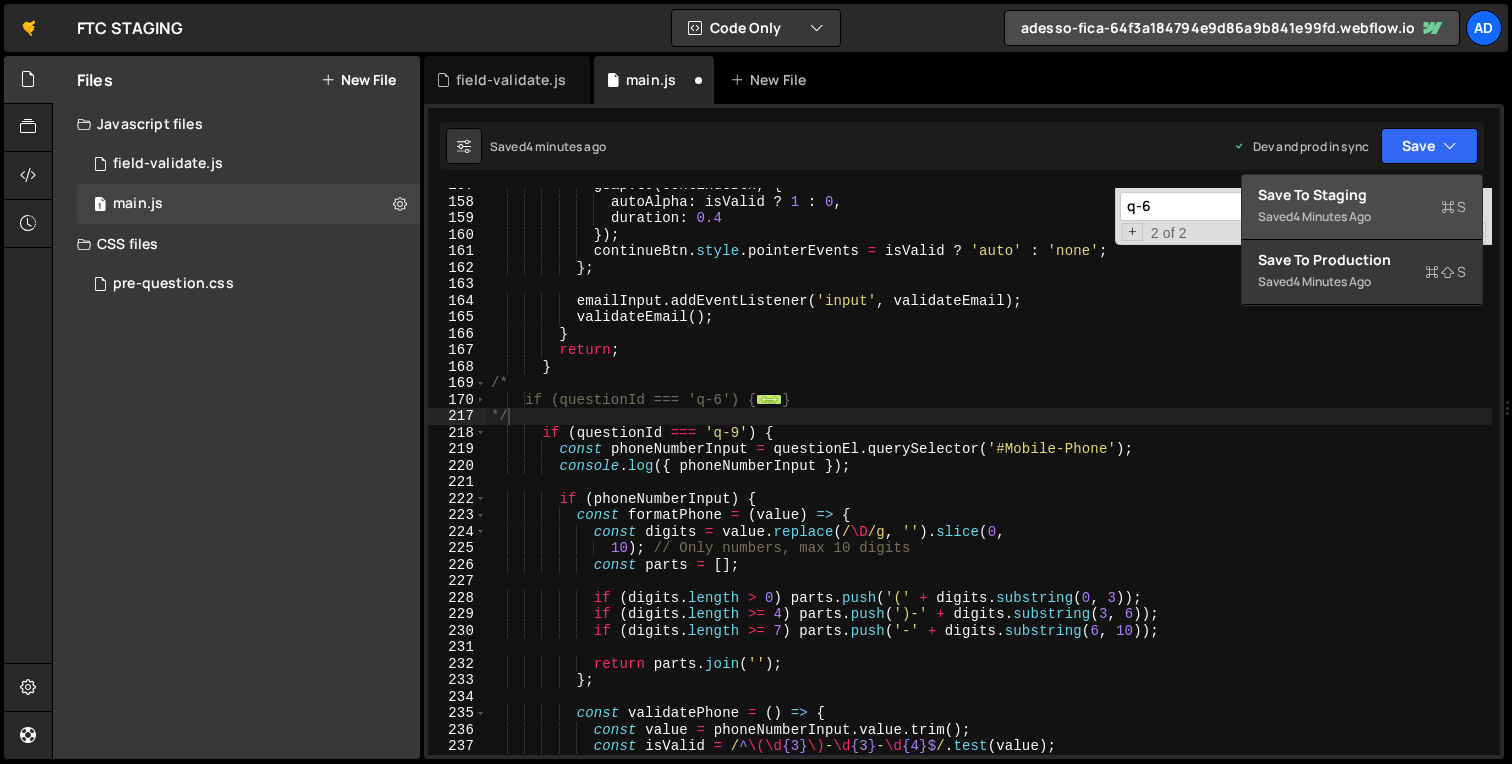 click on "Save to Staging
S" at bounding box center [1362, 195] 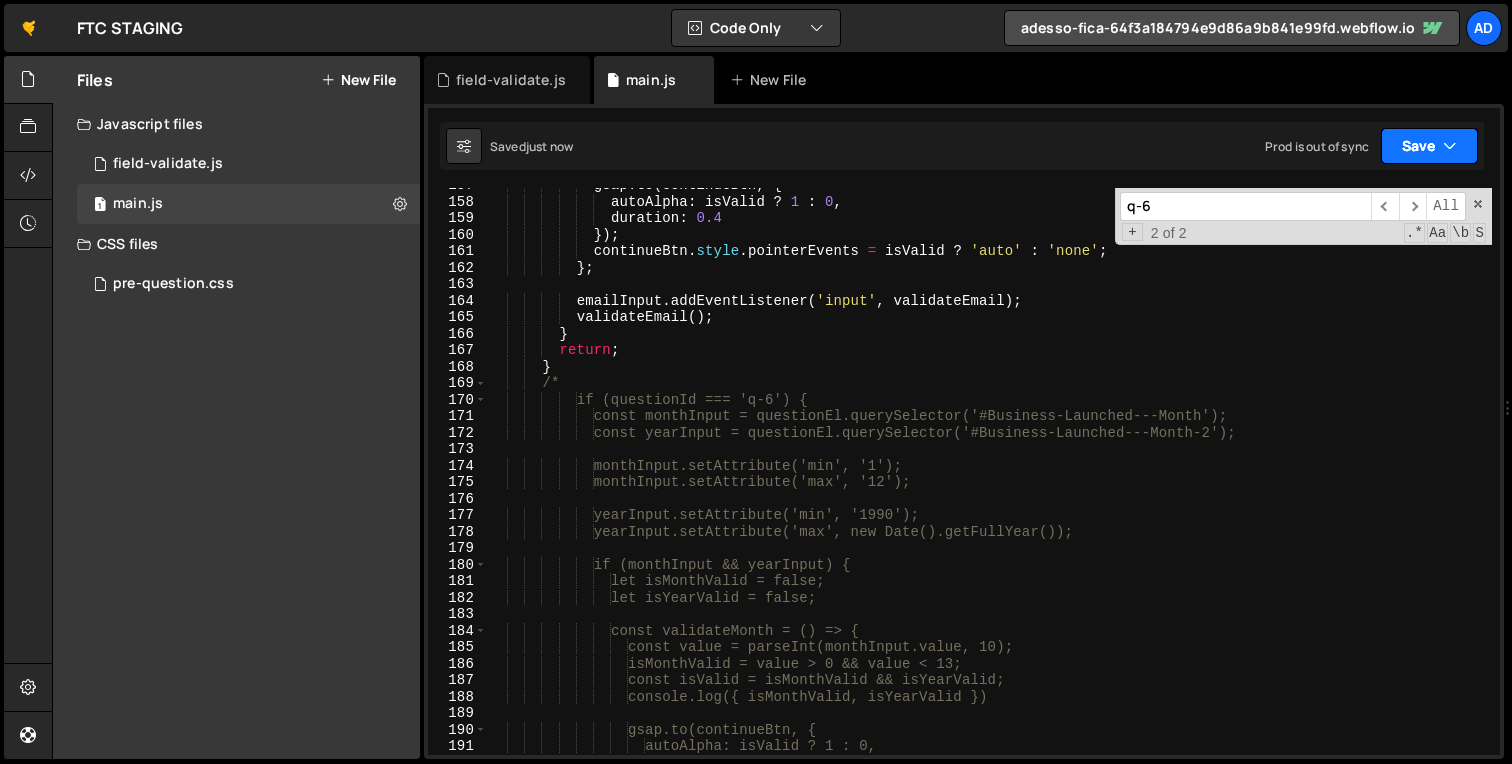 click on "Save" at bounding box center (1429, 146) 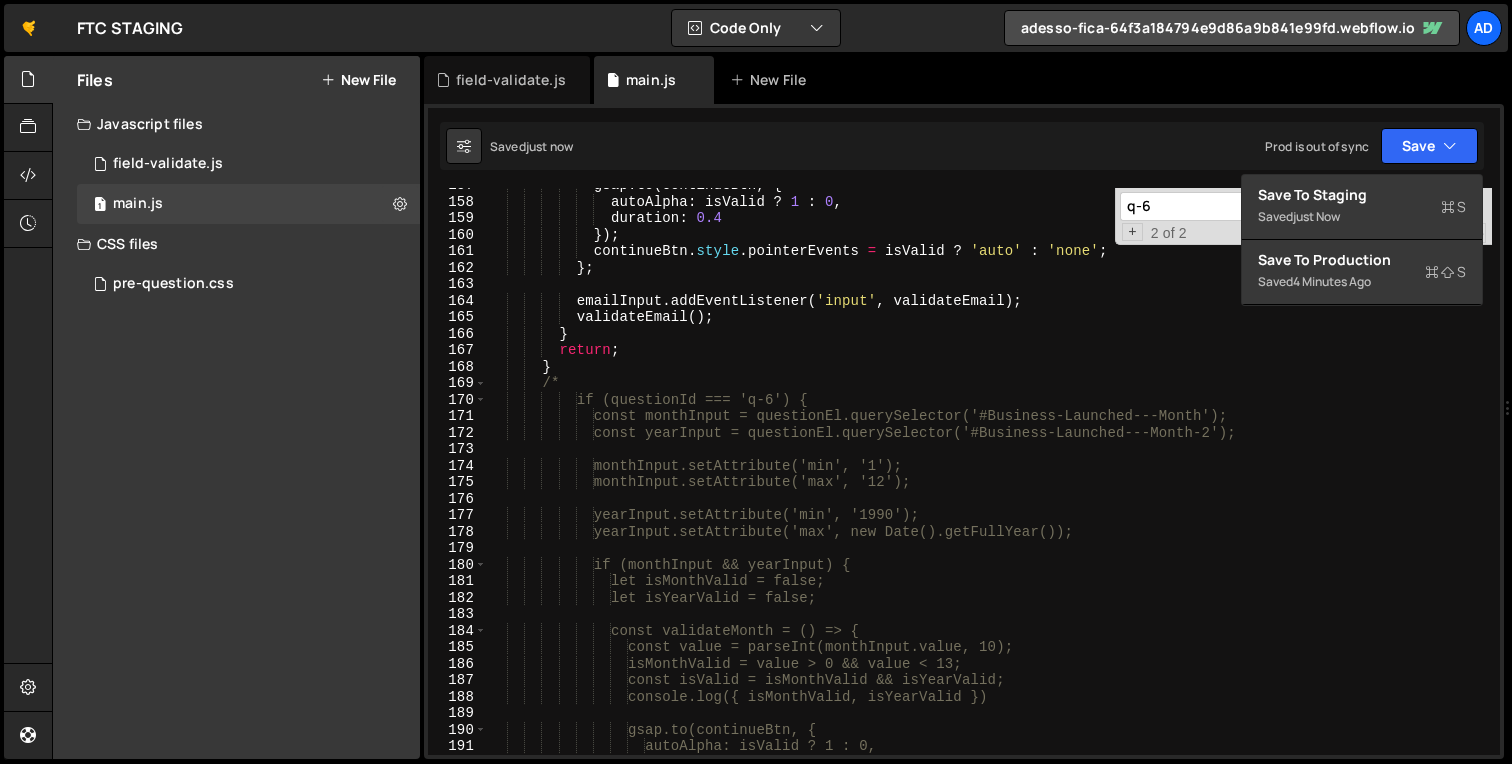 click on "gsap . to ( continueBtn ,   {                      autoAlpha :   isValid   ?   1   :   0 ,                      duration :   0.4                   }) ;                   continueBtn . style . pointerEvents   =   isValid   ?   'auto'   :   'none' ;                } ;                emailInput . addEventListener ( 'input' ,   validateEmail ) ;                validateEmail ( ) ;             }             return ;          }          /*                  if (questionId === 'q-6') {                     const monthInput = questionEl.querySelector('#Business-Launched---Month');                     const yearInput = questionEl.querySelector('#Business-Launched---Month-2');                     monthInput.setAttribute('min', '1');                     monthInput.setAttribute('max', '12');                     yearInput.setAttribute('min', '1990');                     yearInput.setAttribute('max', new Date().getFullYear());                     if (monthInput && yearInput) {" at bounding box center [989, 477] 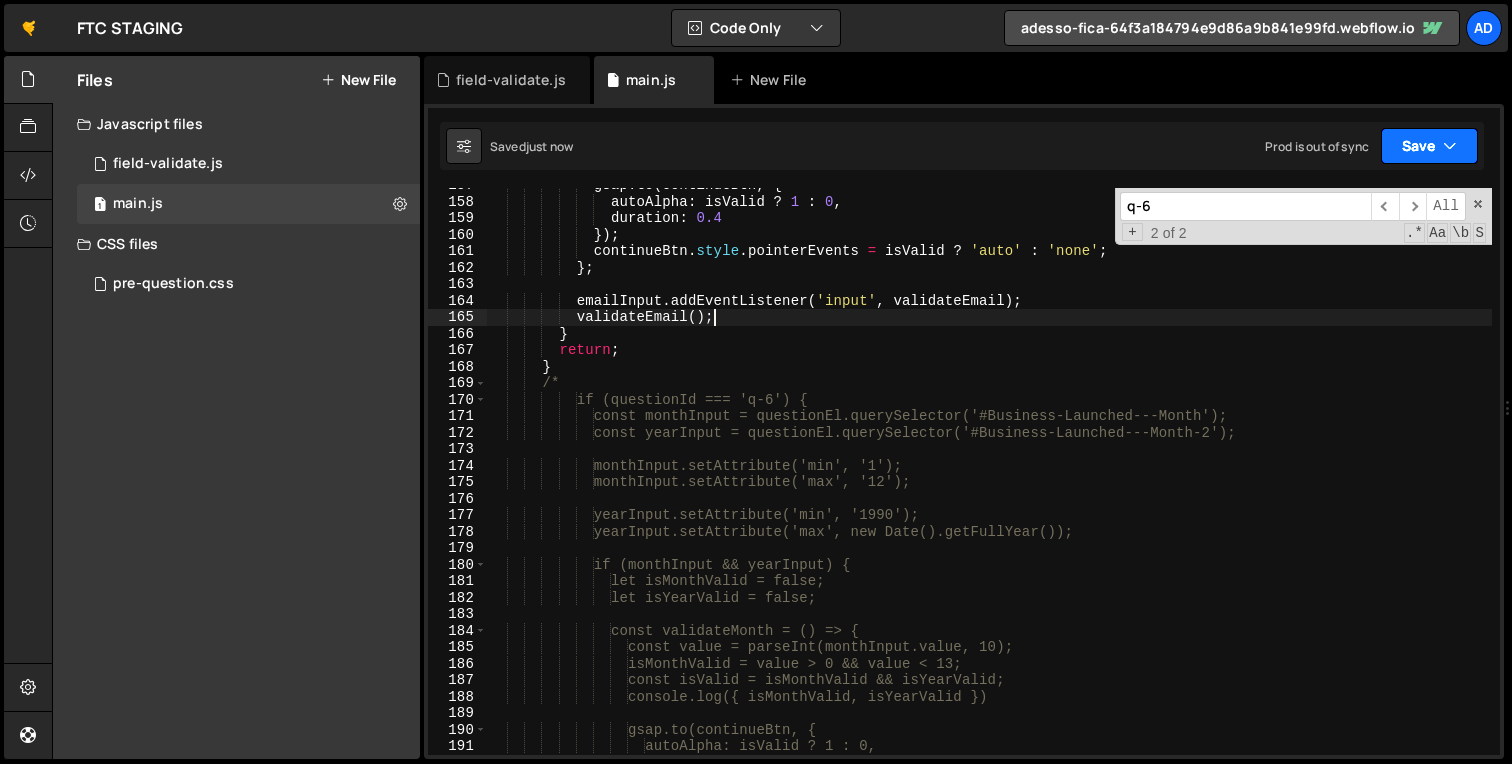 click on "Save" at bounding box center [1429, 146] 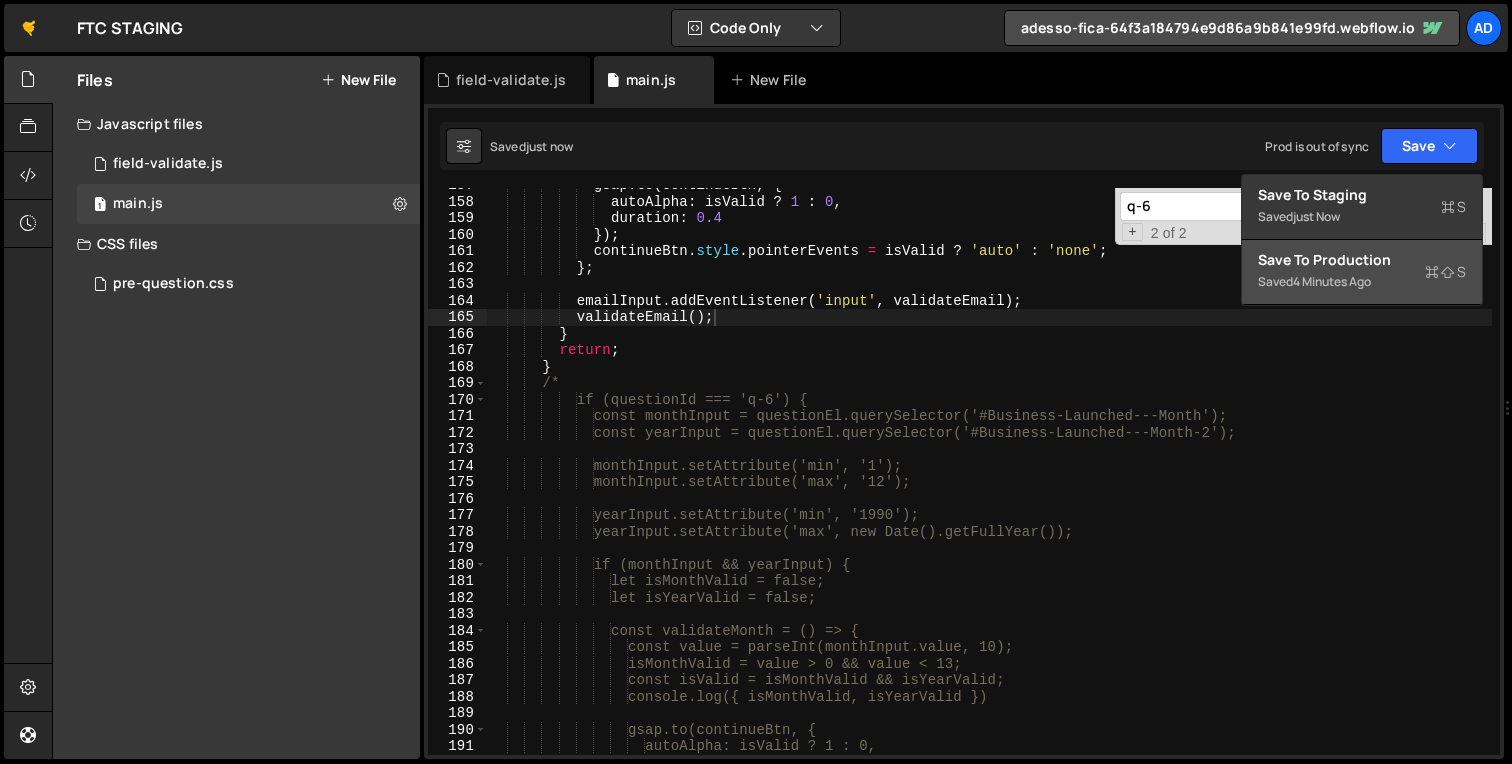 click on "Saved  4 minutes ago" at bounding box center [1362, 282] 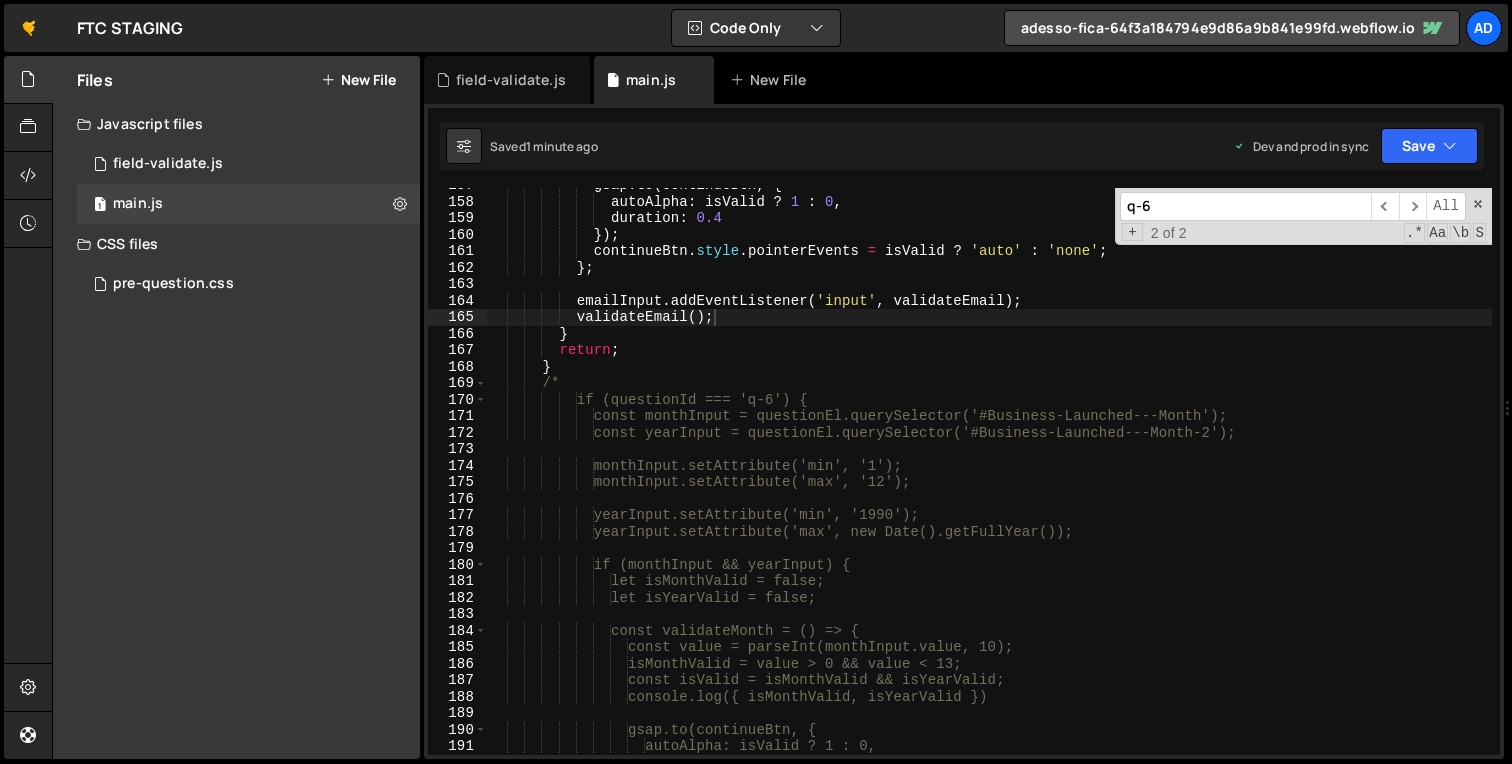 click on "q-6" at bounding box center [1245, 206] 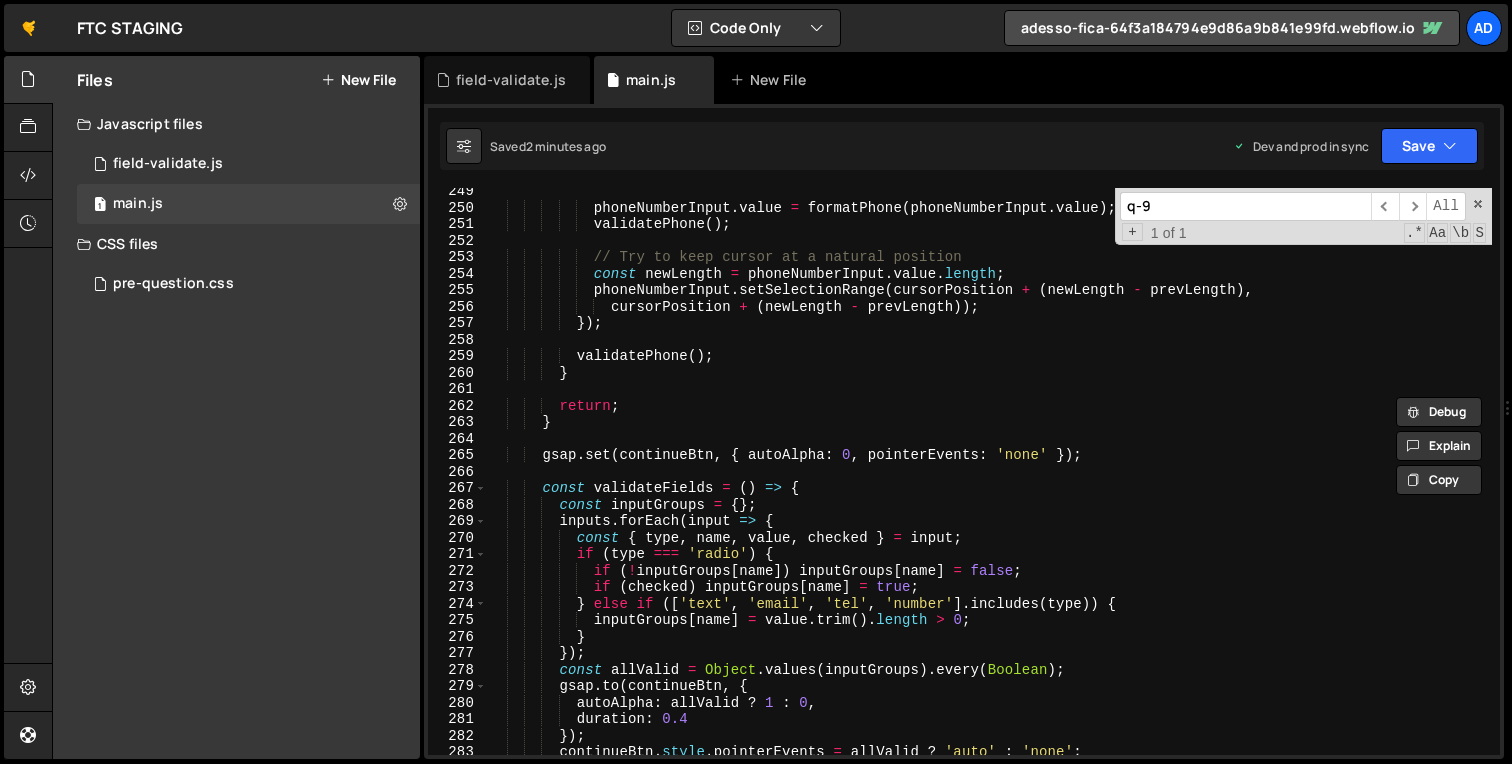 scroll, scrollTop: 4190, scrollLeft: 0, axis: vertical 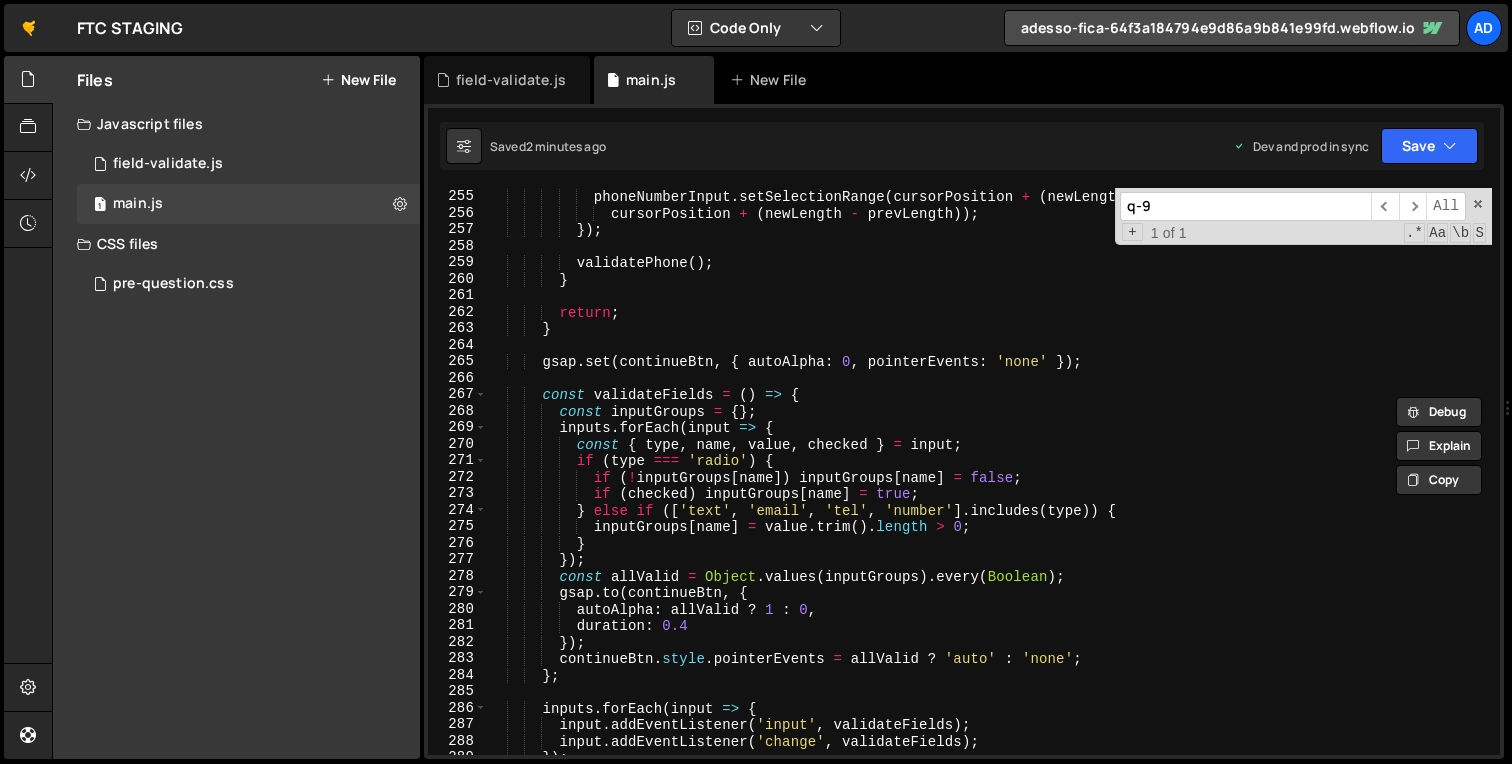 type on "q-9" 